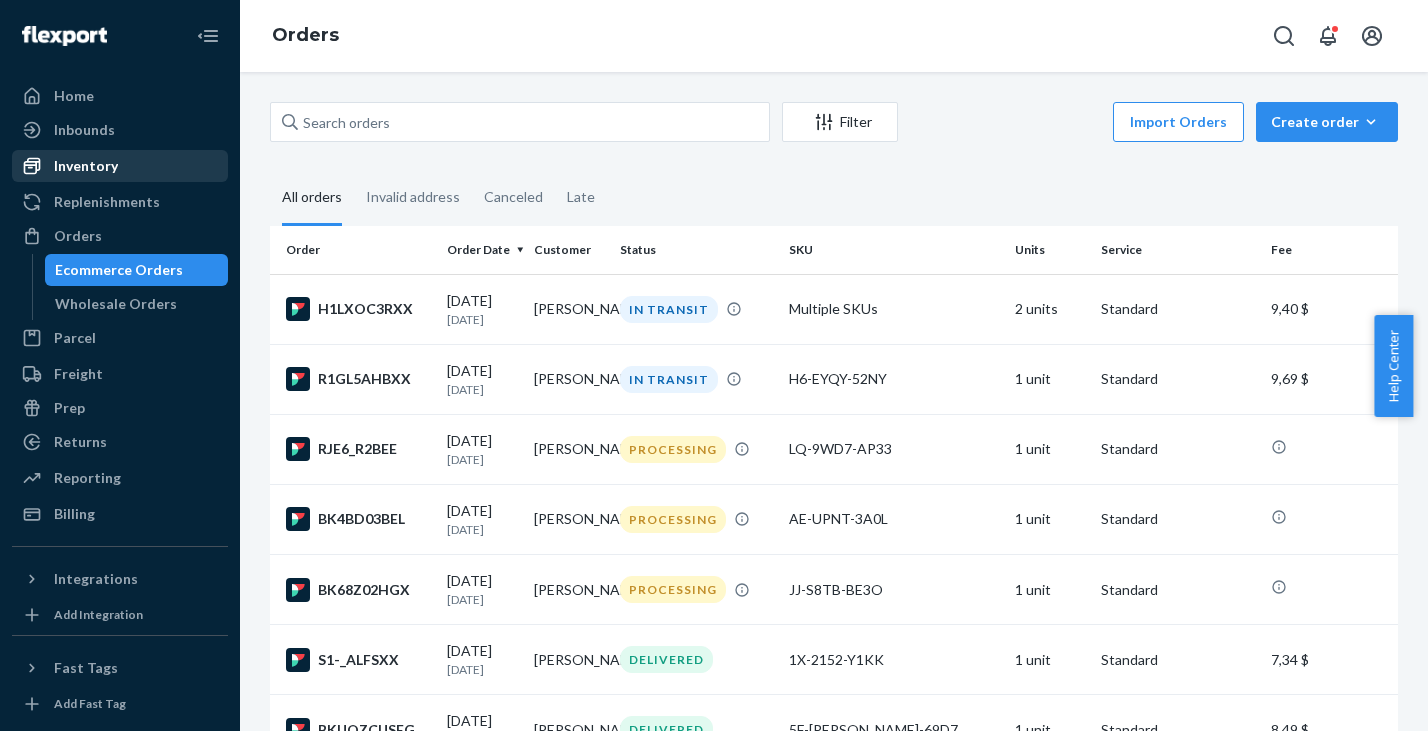 scroll, scrollTop: 0, scrollLeft: 0, axis: both 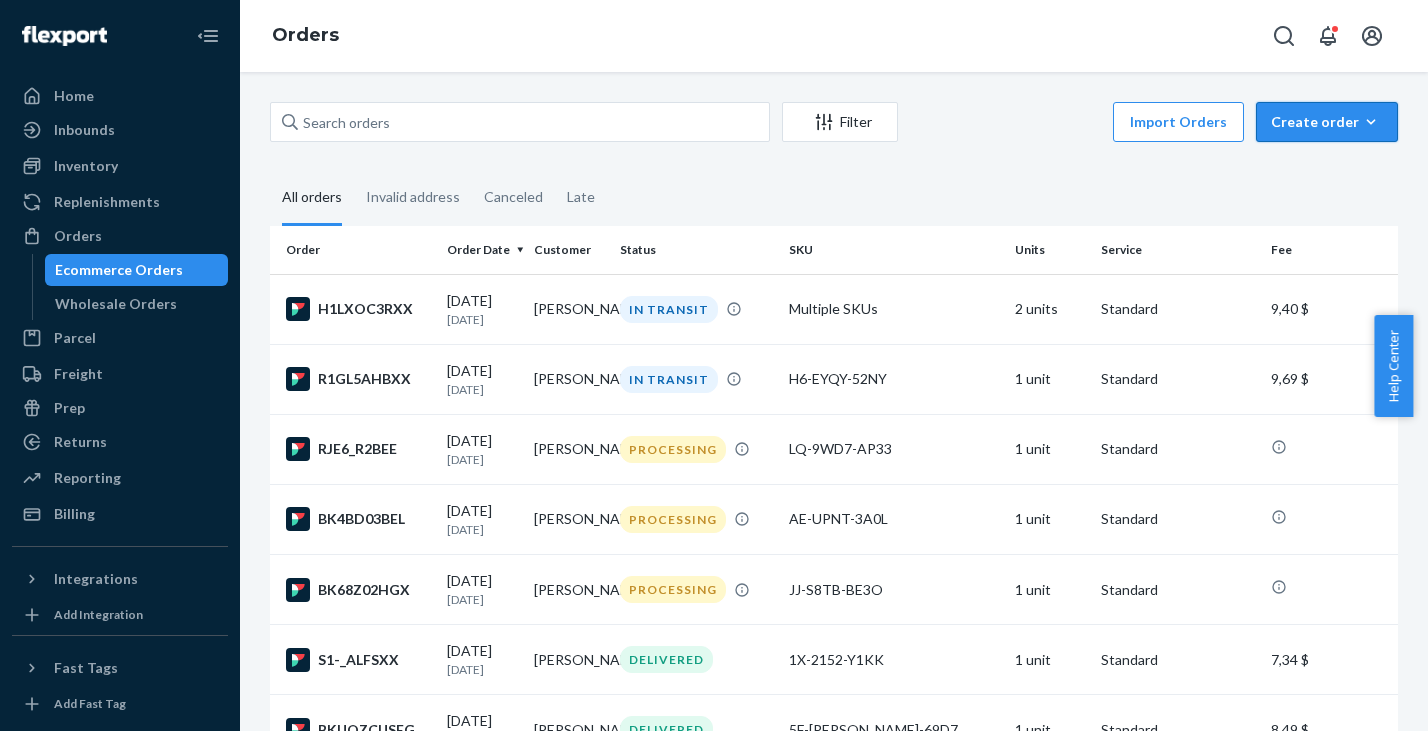 click on "Create order Ecommerce order Removal order" at bounding box center [1327, 122] 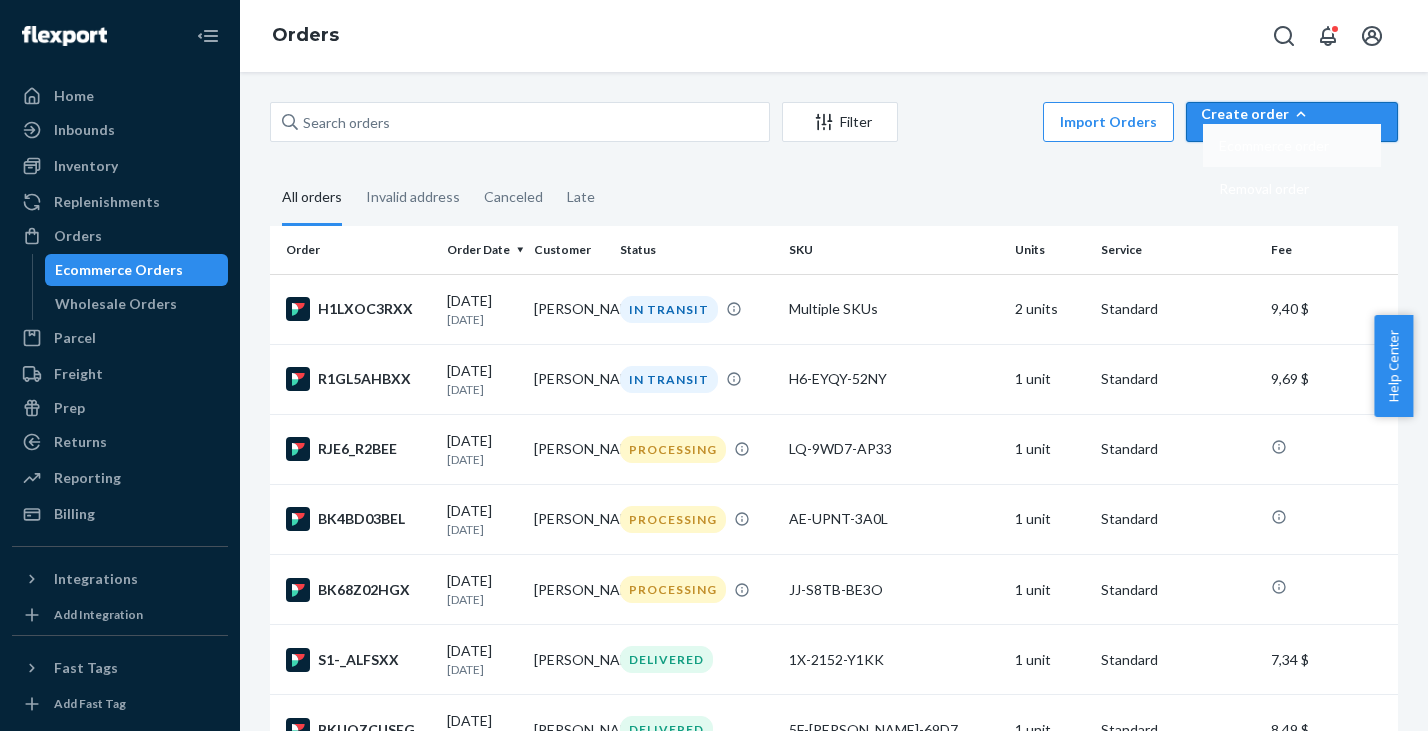 click on "Ecommerce order" at bounding box center (1274, 146) 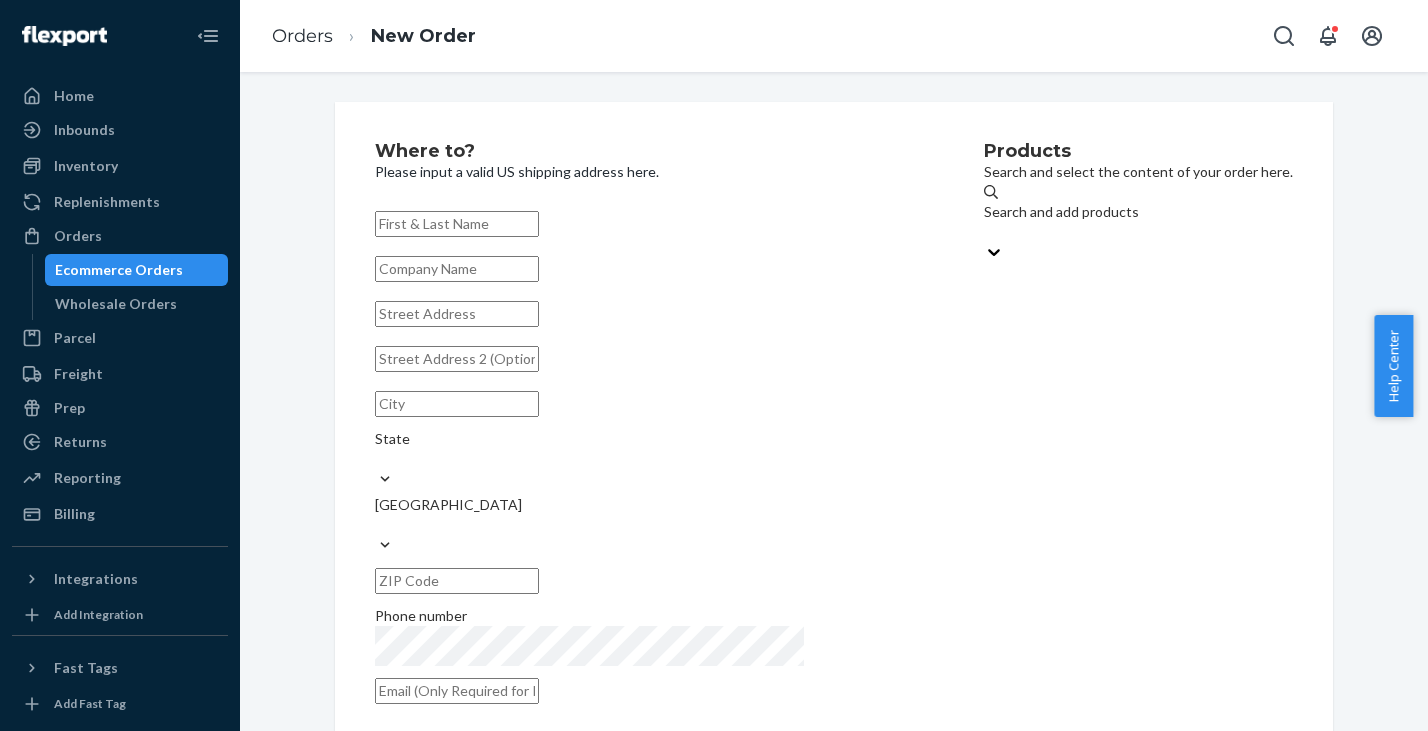 click on "Search and add products" at bounding box center [1138, 212] 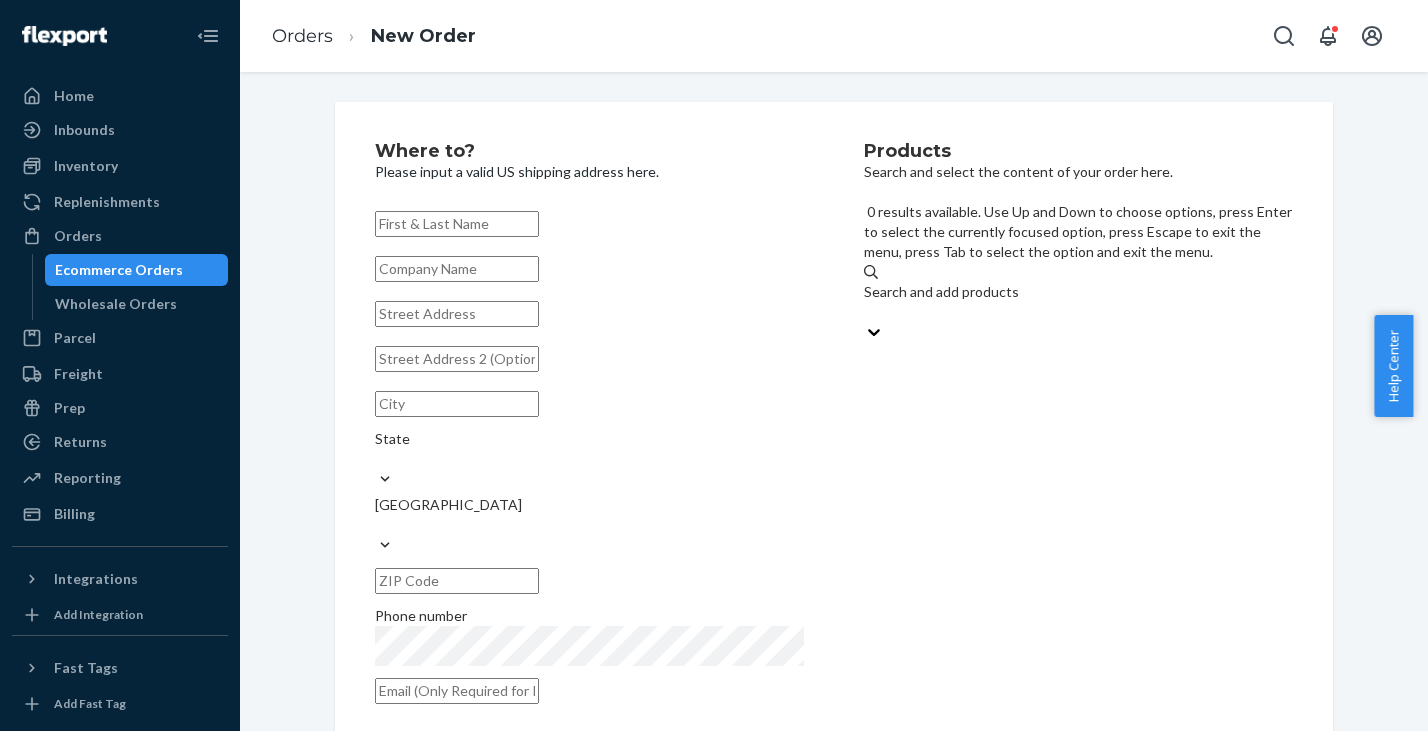 paste on "DQ-2C9N-JE1M" 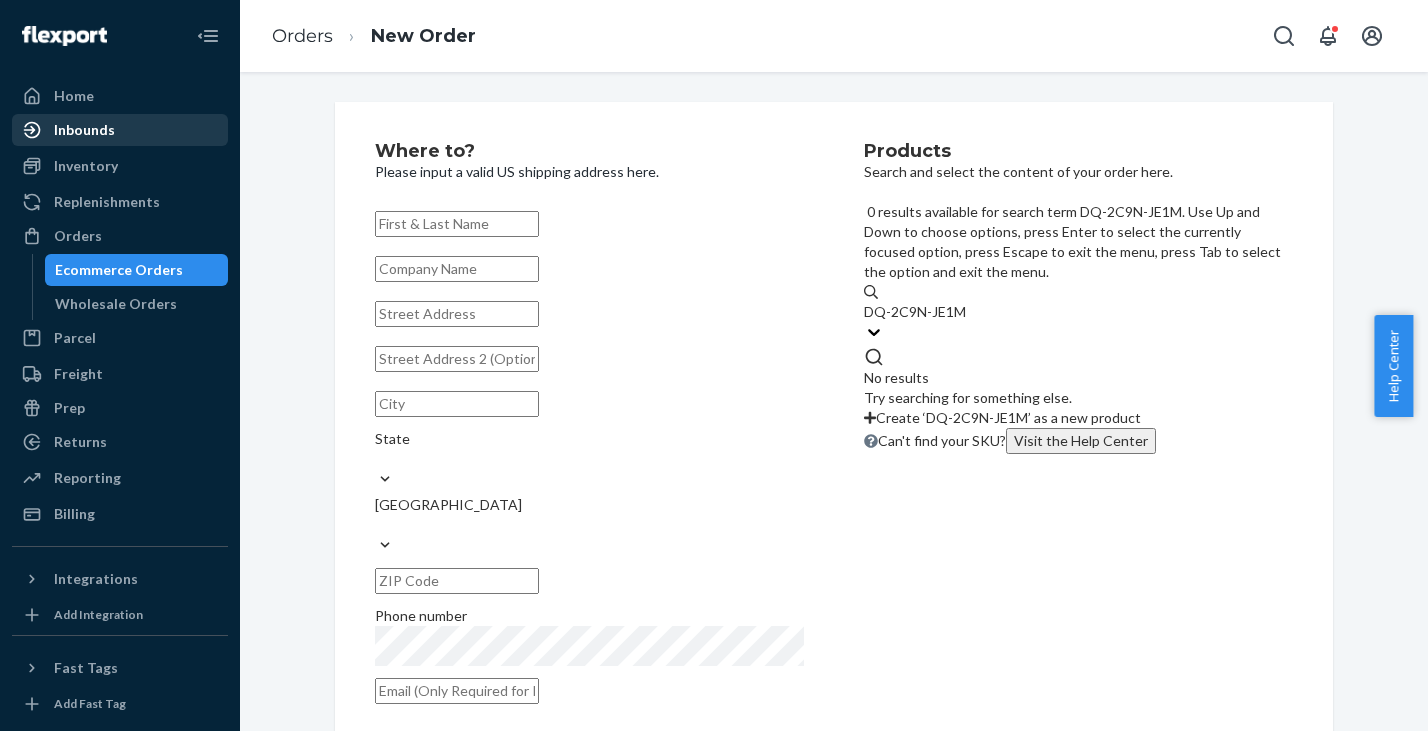 type on "DQ-2C9N-JE1M" 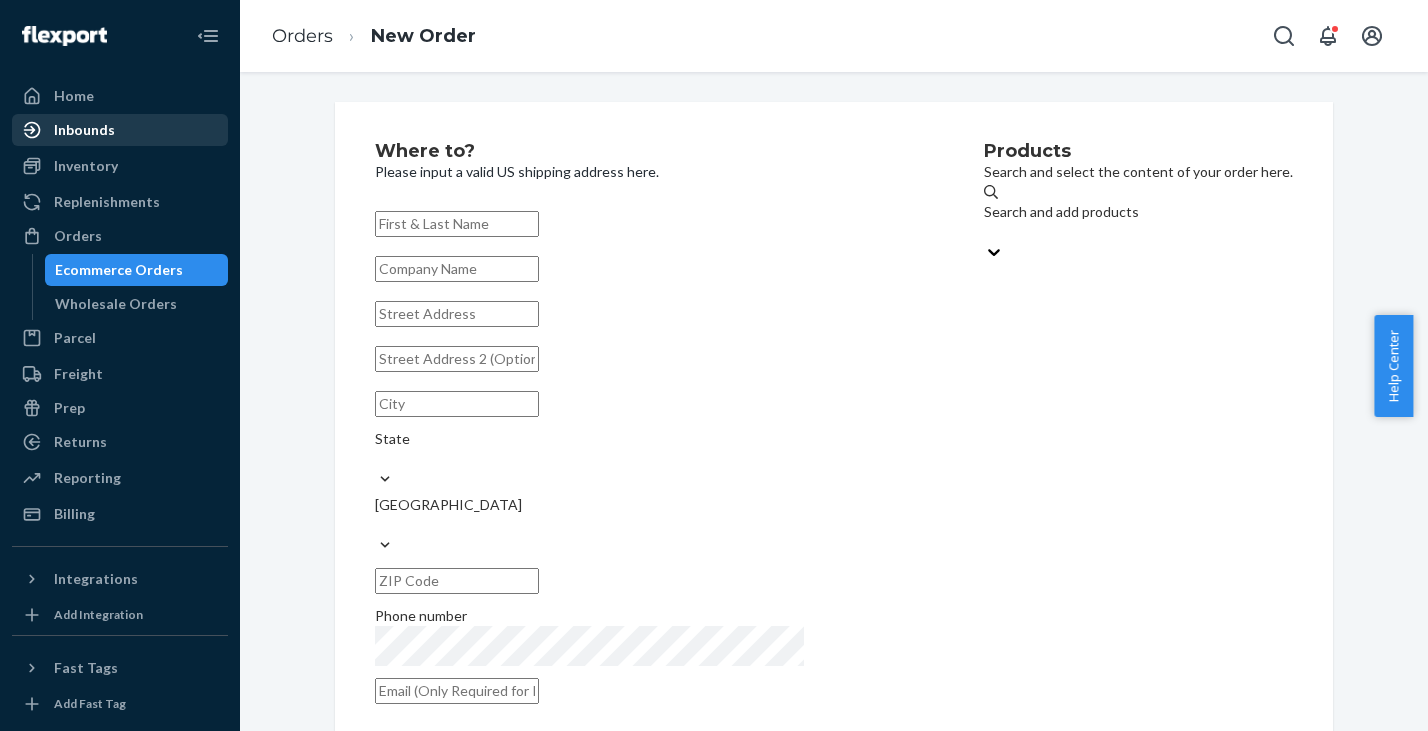 click on "Inbounds" at bounding box center [84, 130] 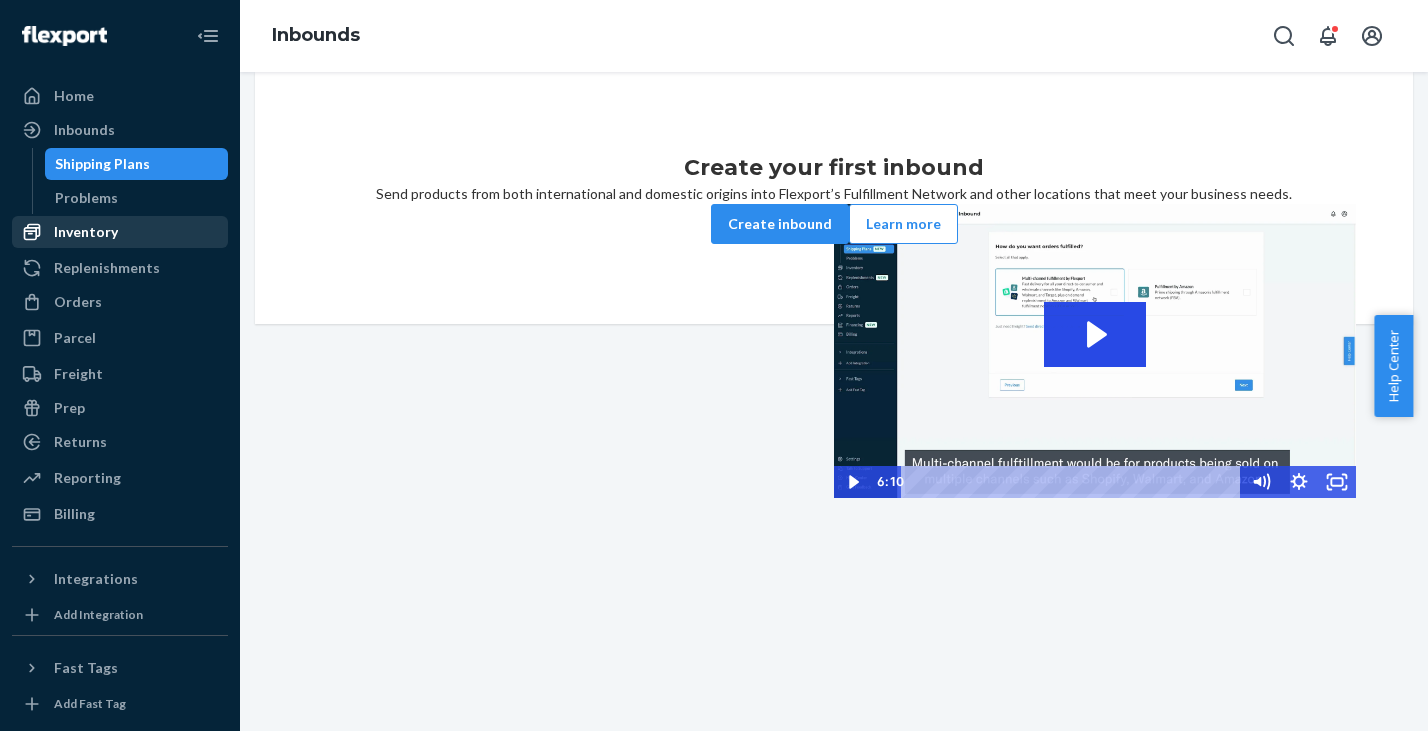 click on "Inventory" at bounding box center [86, 232] 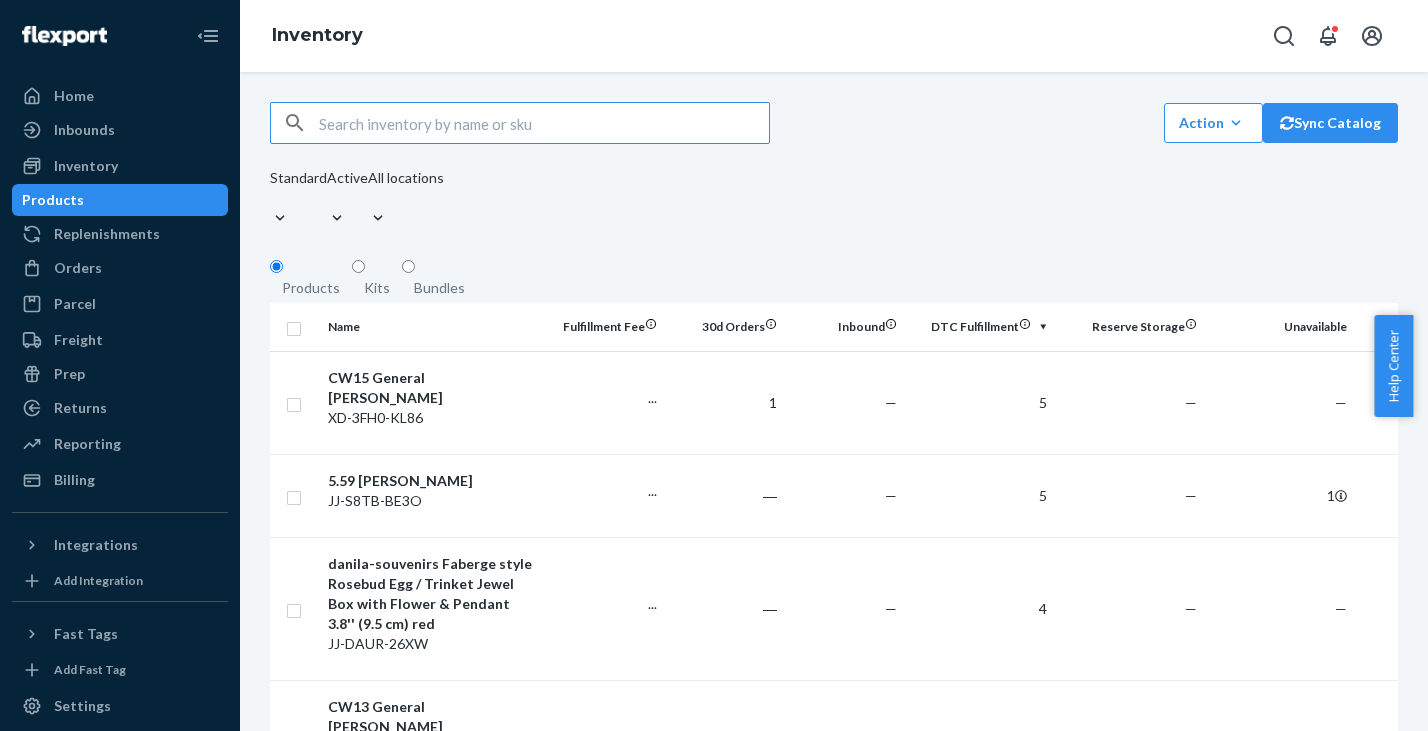 type on "DQ-2C9N-JE1M" 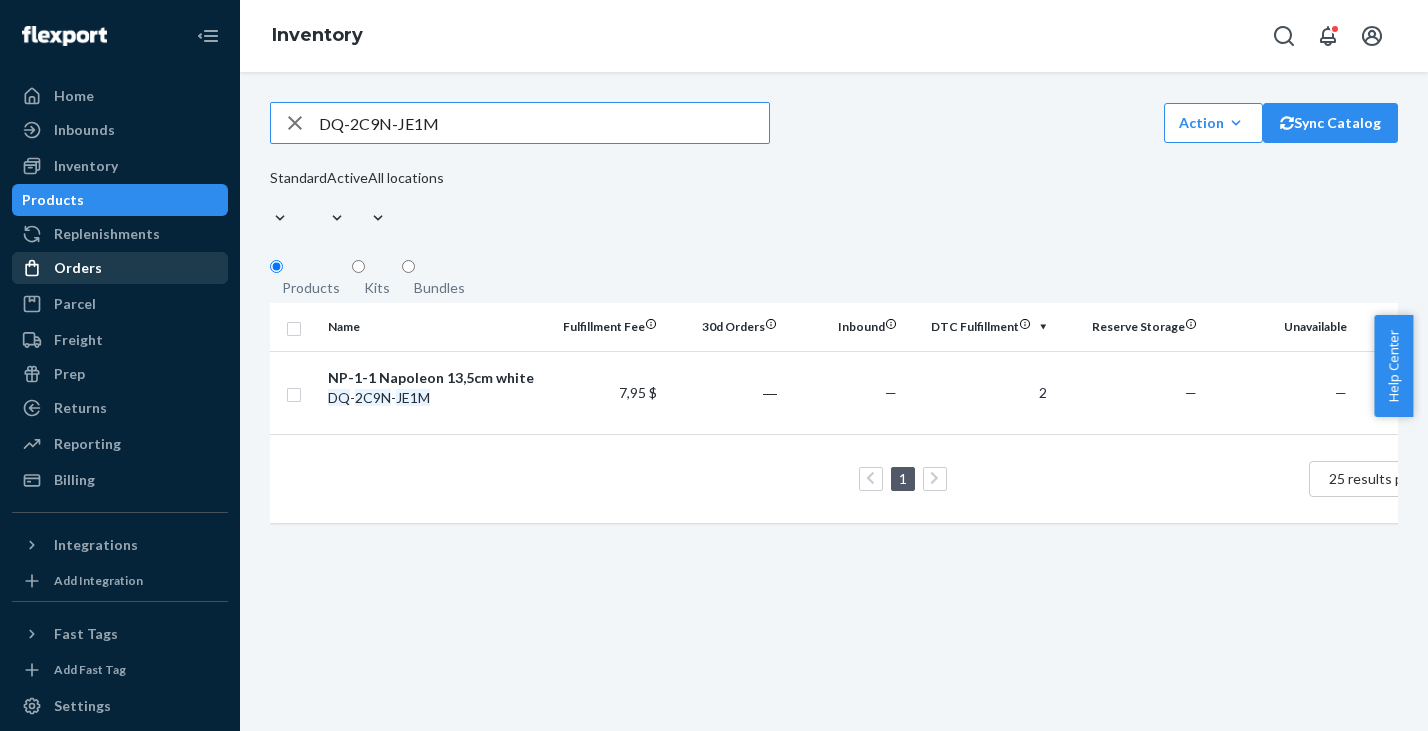 click on "Orders" at bounding box center (78, 268) 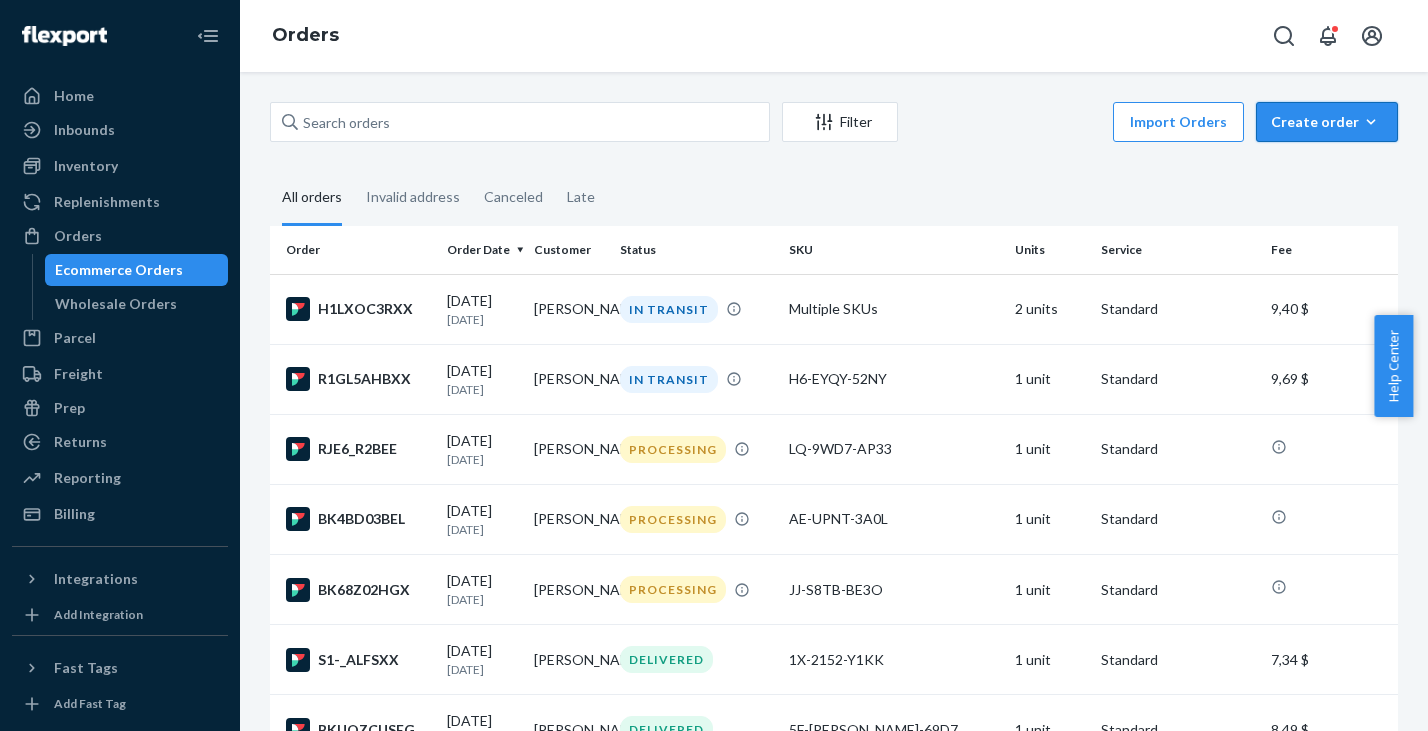 click on "Create order" at bounding box center (1327, 122) 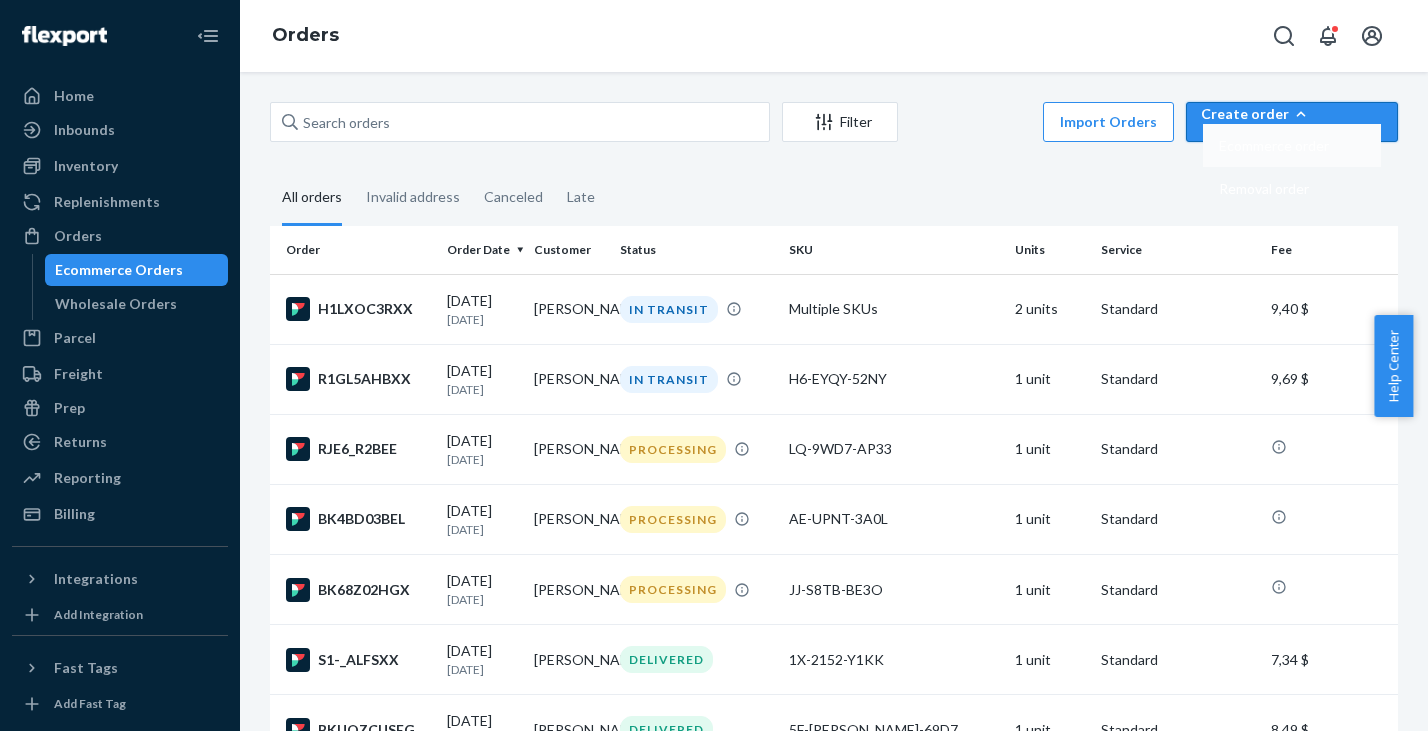 click on "Ecommerce order" at bounding box center (1274, 146) 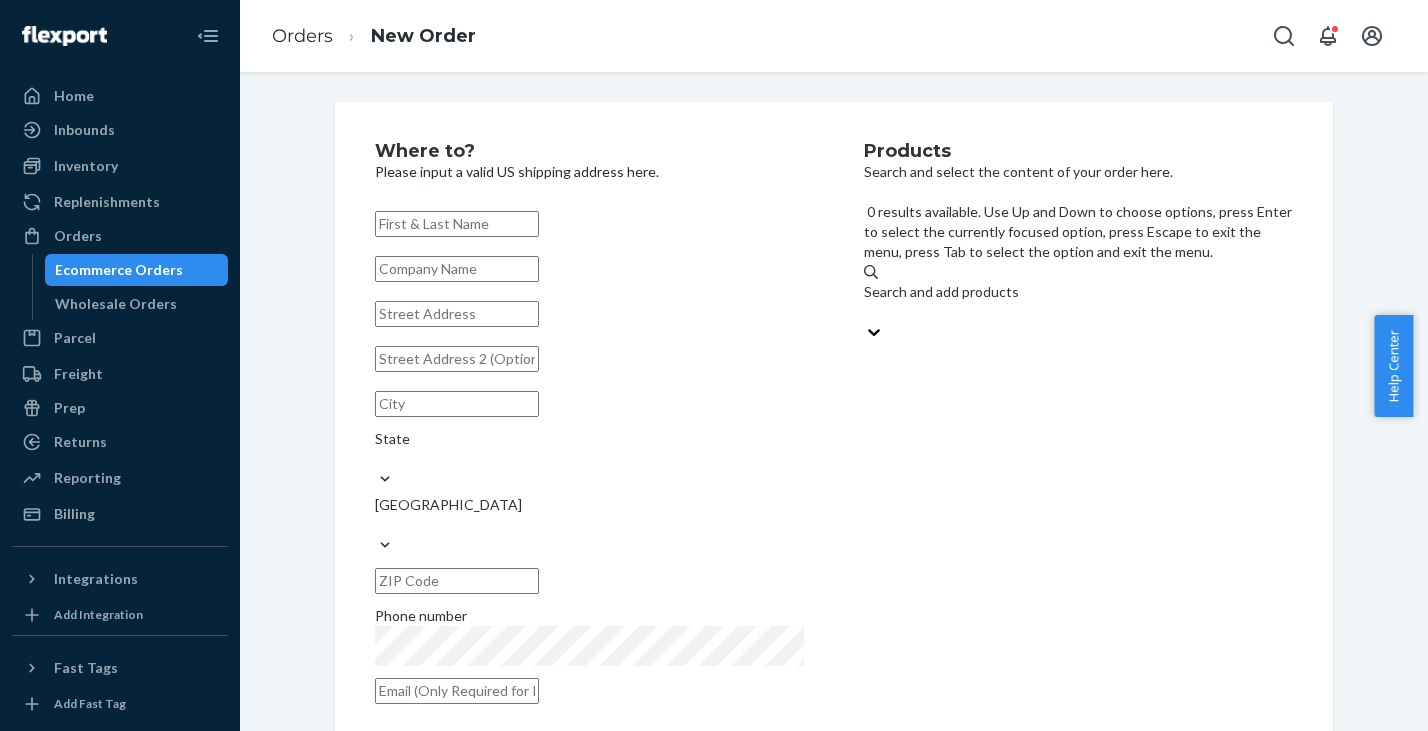 click on "Search and add products" at bounding box center (1078, 292) 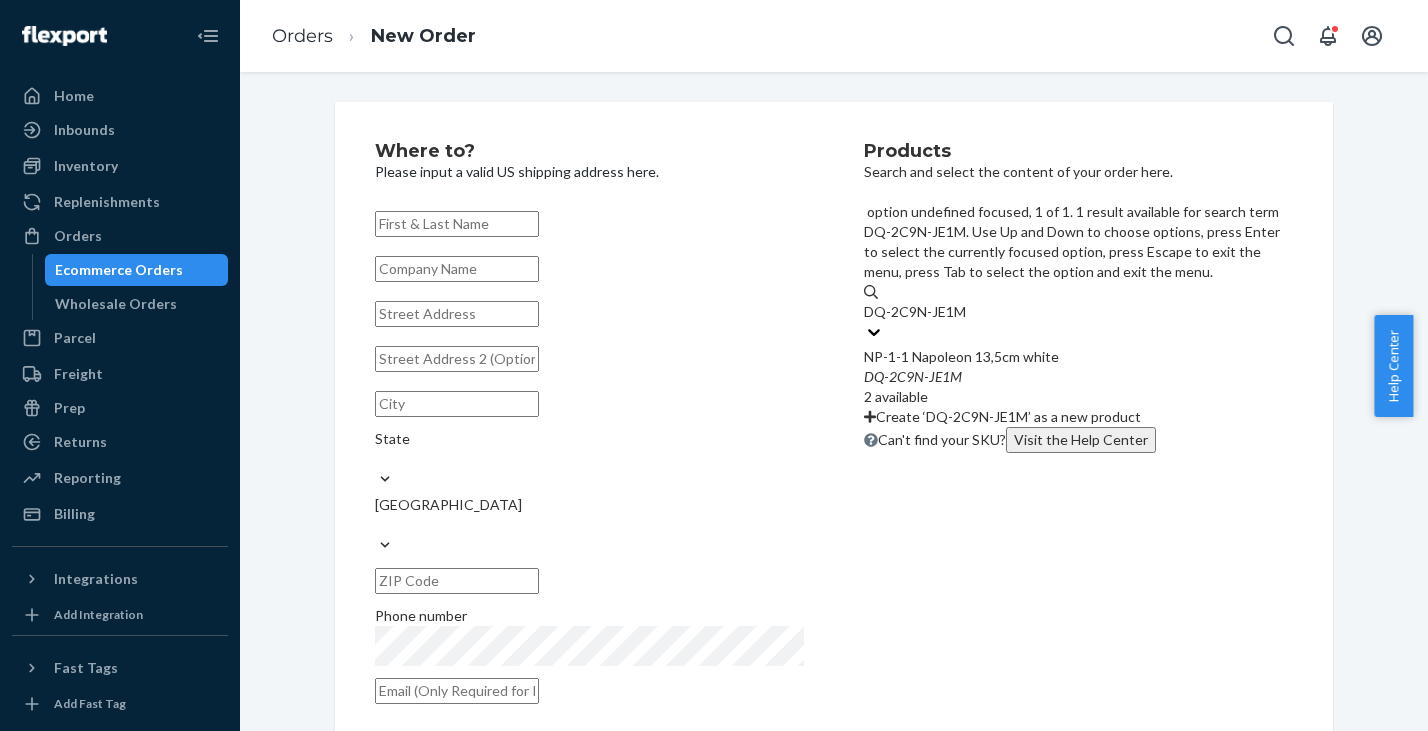 click on "NP-1-1 Napoleon 13,5cm white" at bounding box center (1078, 357) 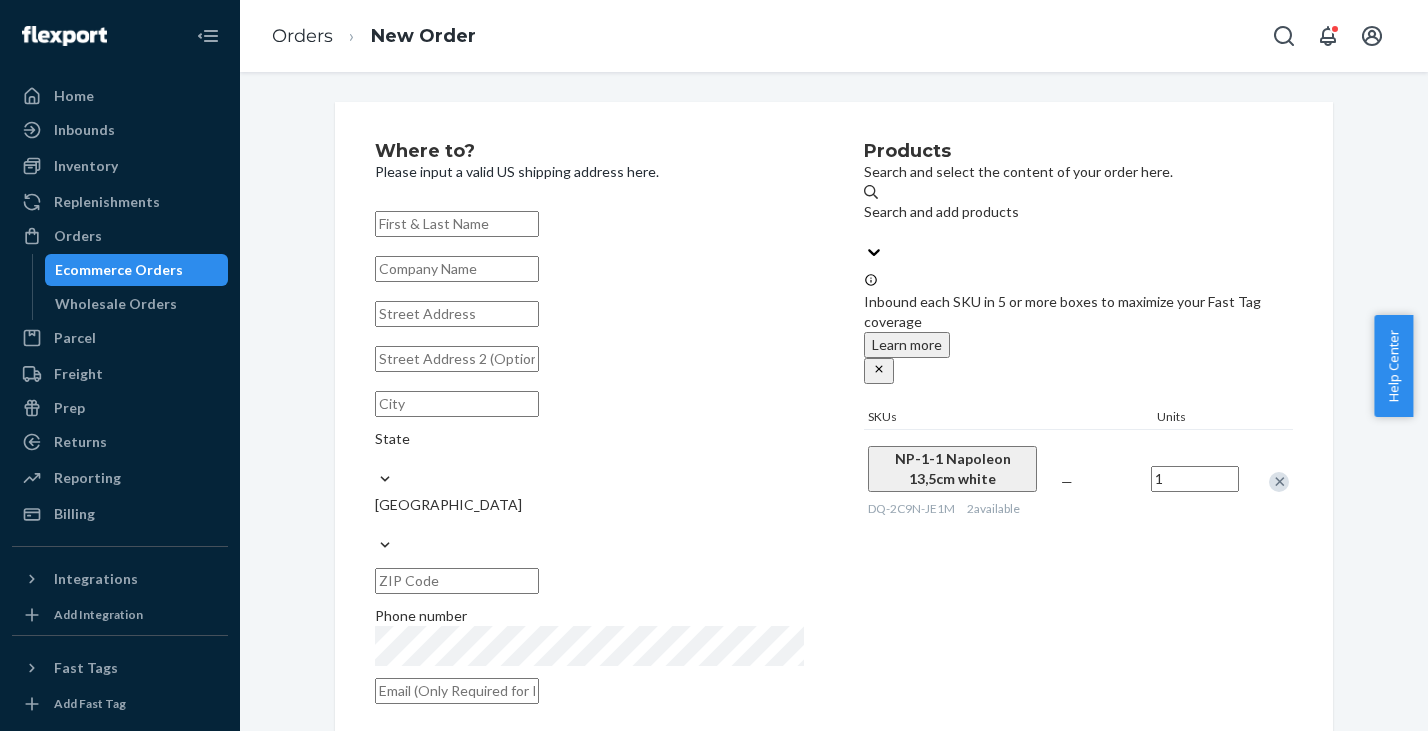 click at bounding box center [457, 224] 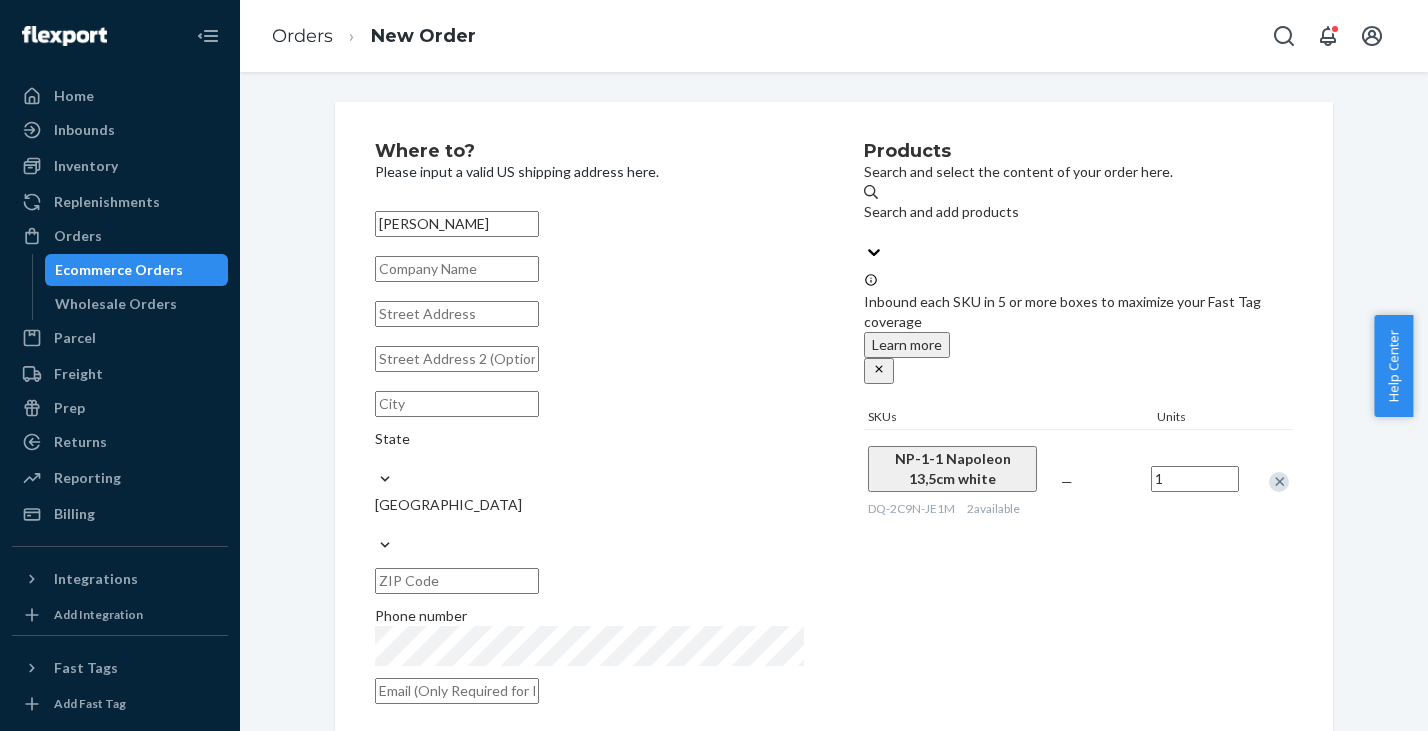 type on "[PERSON_NAME]" 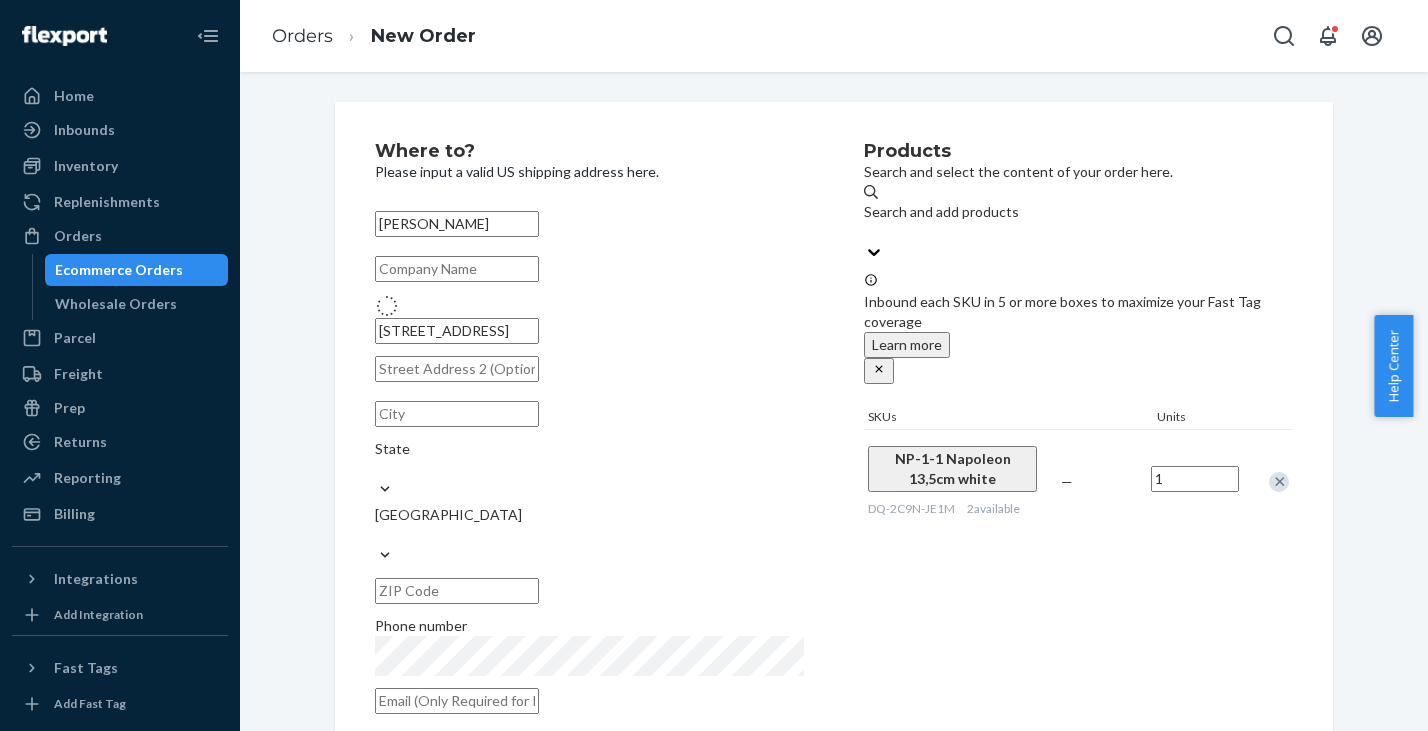 type on "1625 International Dr" 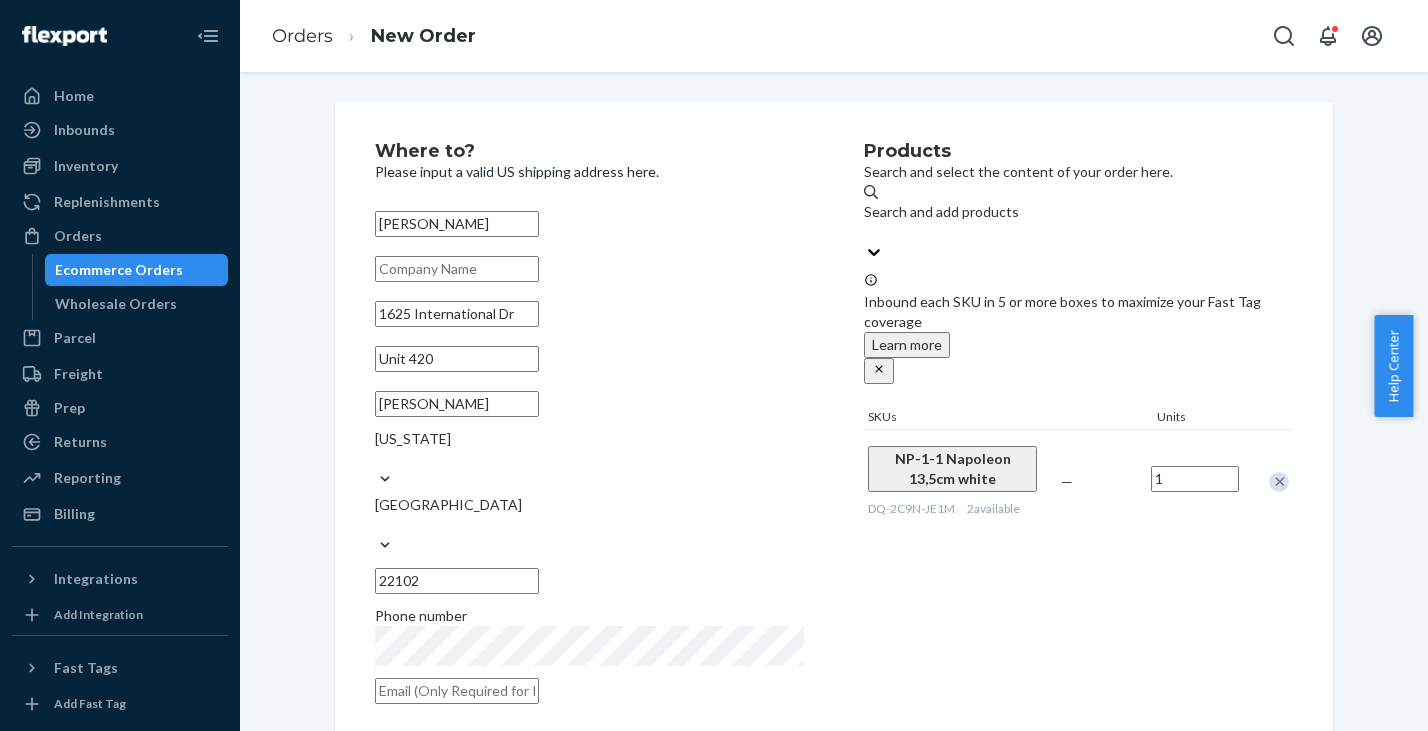 drag, startPoint x: 551, startPoint y: 340, endPoint x: 249, endPoint y: 316, distance: 302.95215 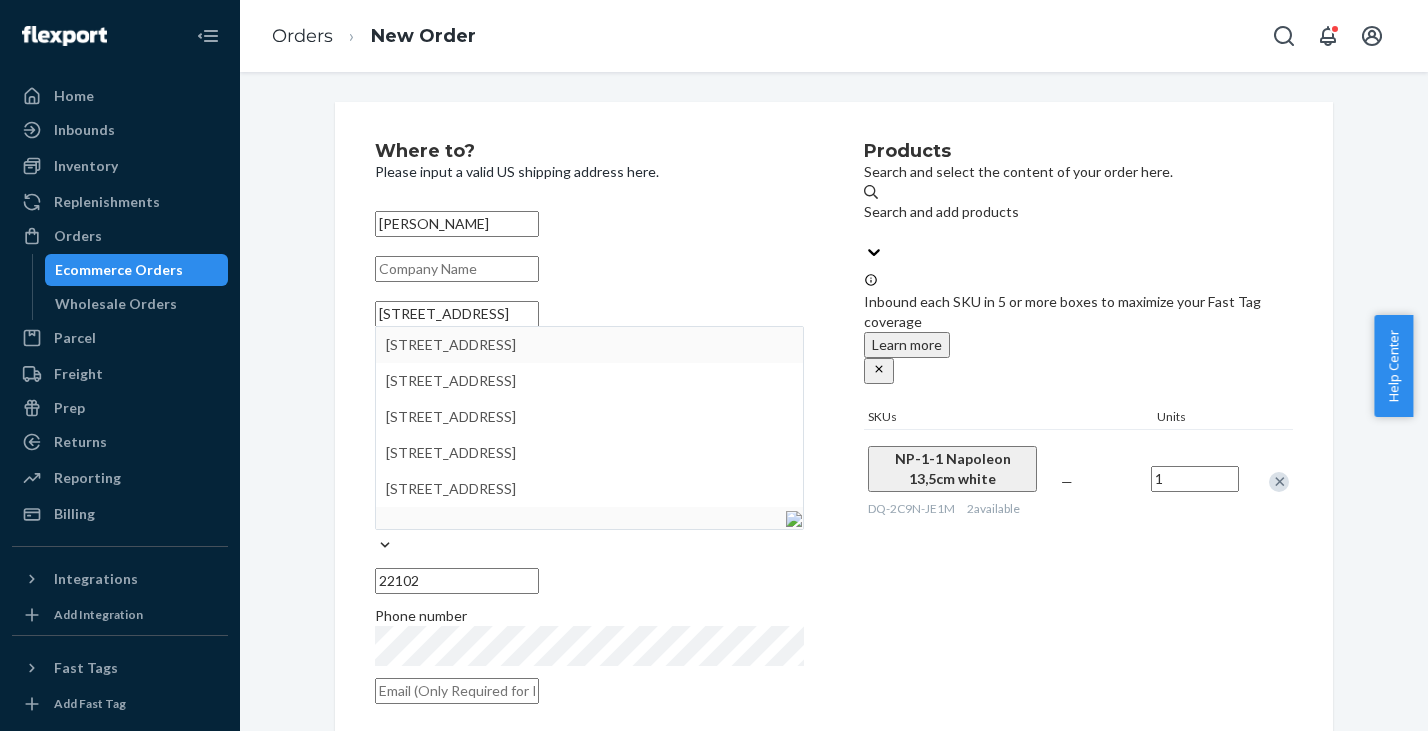 type on "[STREET_ADDRESS]" 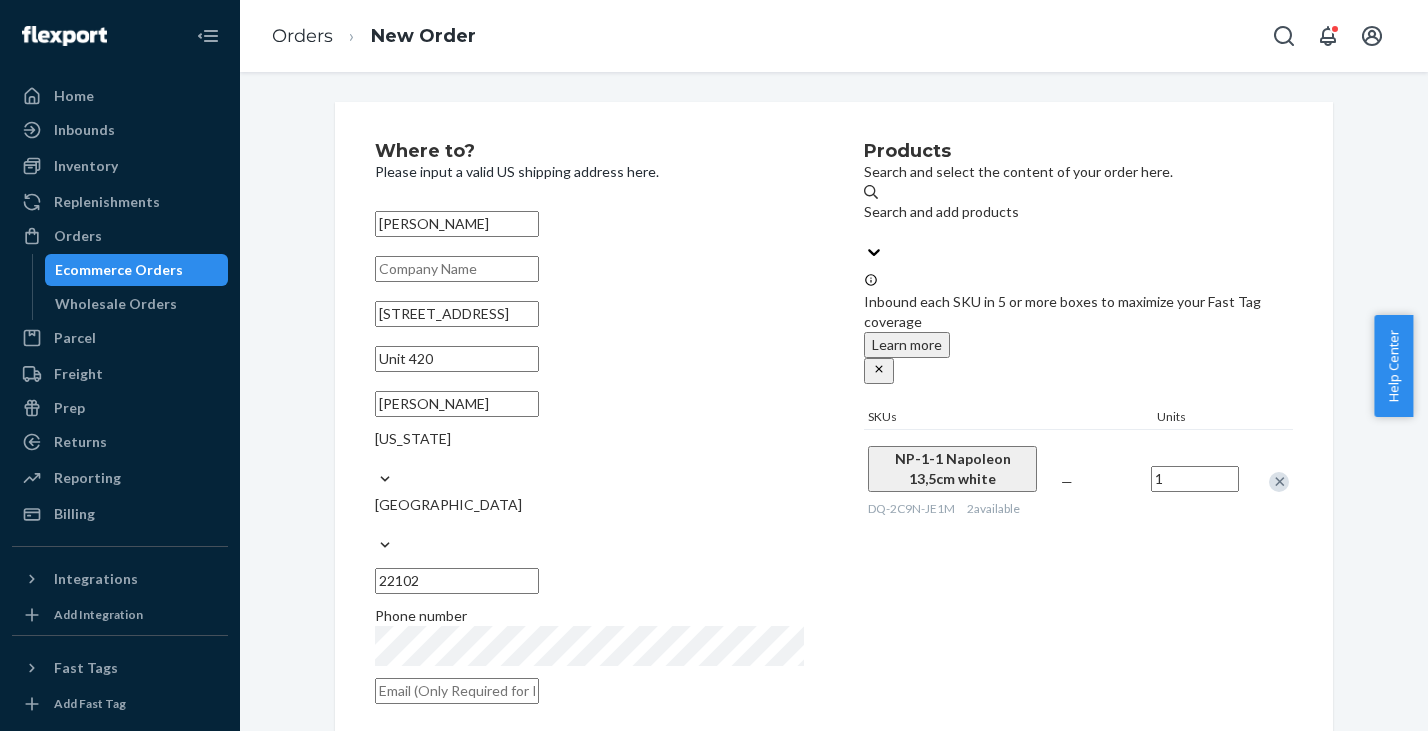 click on "Where to? Please input a valid US shipping address here. [PERSON_NAME] [STREET_ADDRESS][PERSON_NAME][US_STATE] Phone number Products Search and select the content of your order here. Search and add products Inbound each SKU in 5 or more boxes to maximize your Fast Tag coverage Learn more SKUs Units NP-1-1 Napoleon 13,5cm white DQ-2C9N-JE1M 2  available — 1 Select a service Standard Promised by [DATE] 7,95 $ Expedited 3 day Promised by [DATE] 13,13 $ Expedited 2 day Promised by [DATE] 17,02 $ Expedited 1 day Promised by [DATE] 28,74 $ Review Order" at bounding box center [834, 574] 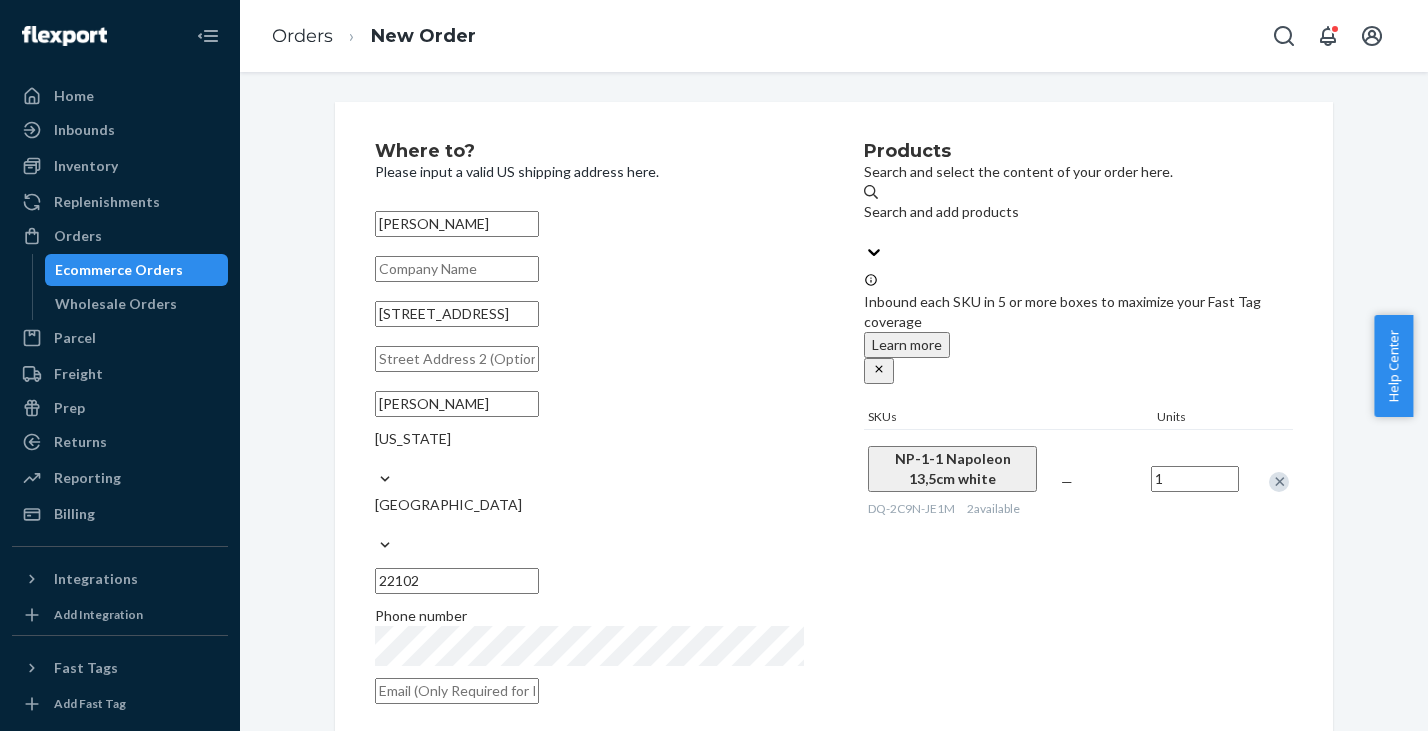 type 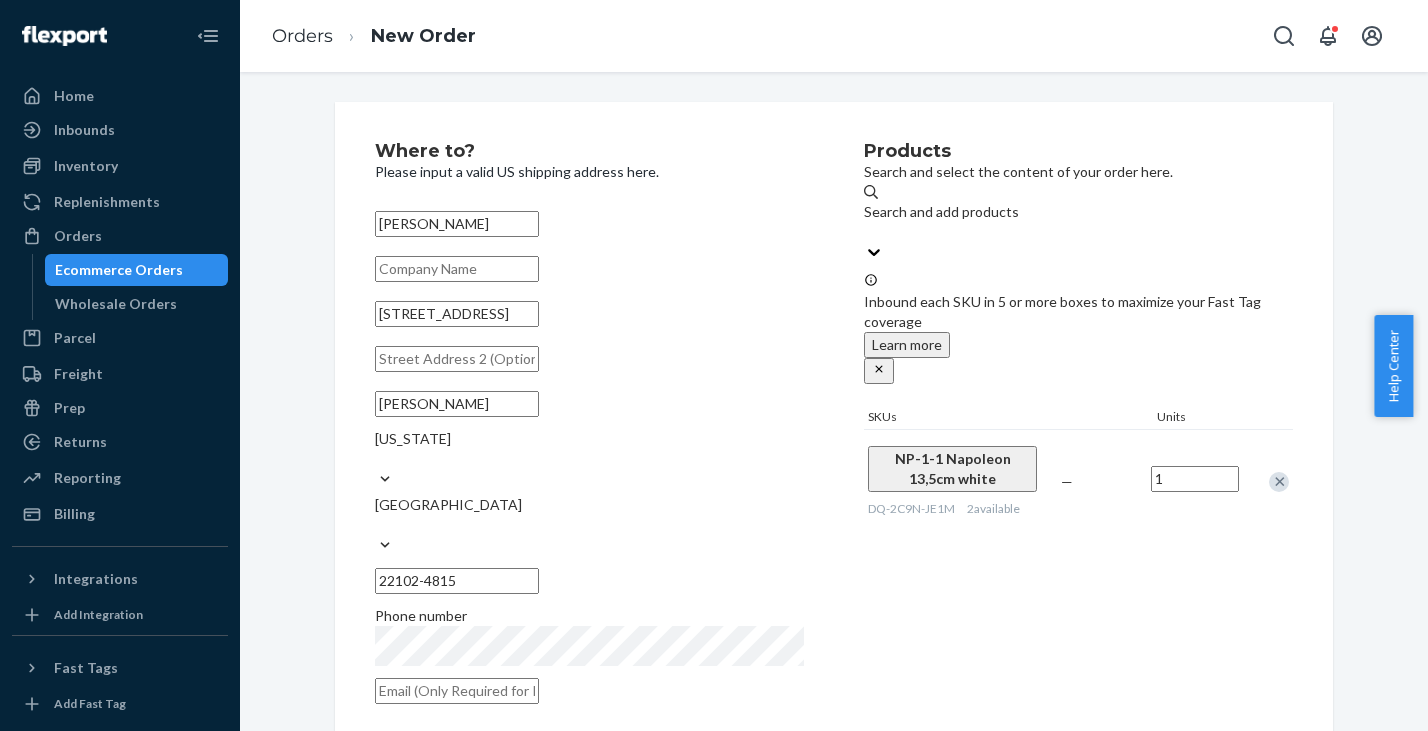type on "22102-4815" 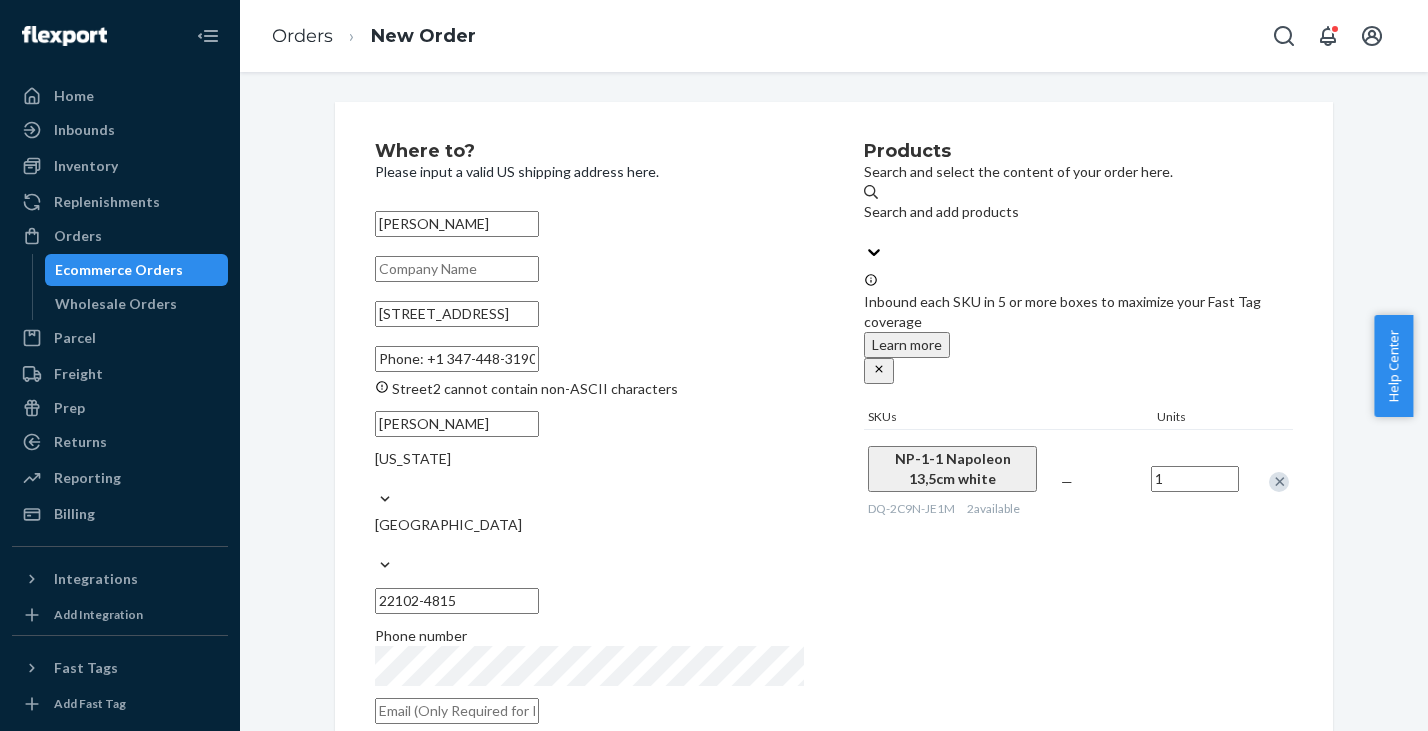 drag, startPoint x: 446, startPoint y: 388, endPoint x: 465, endPoint y: 410, distance: 29.068884 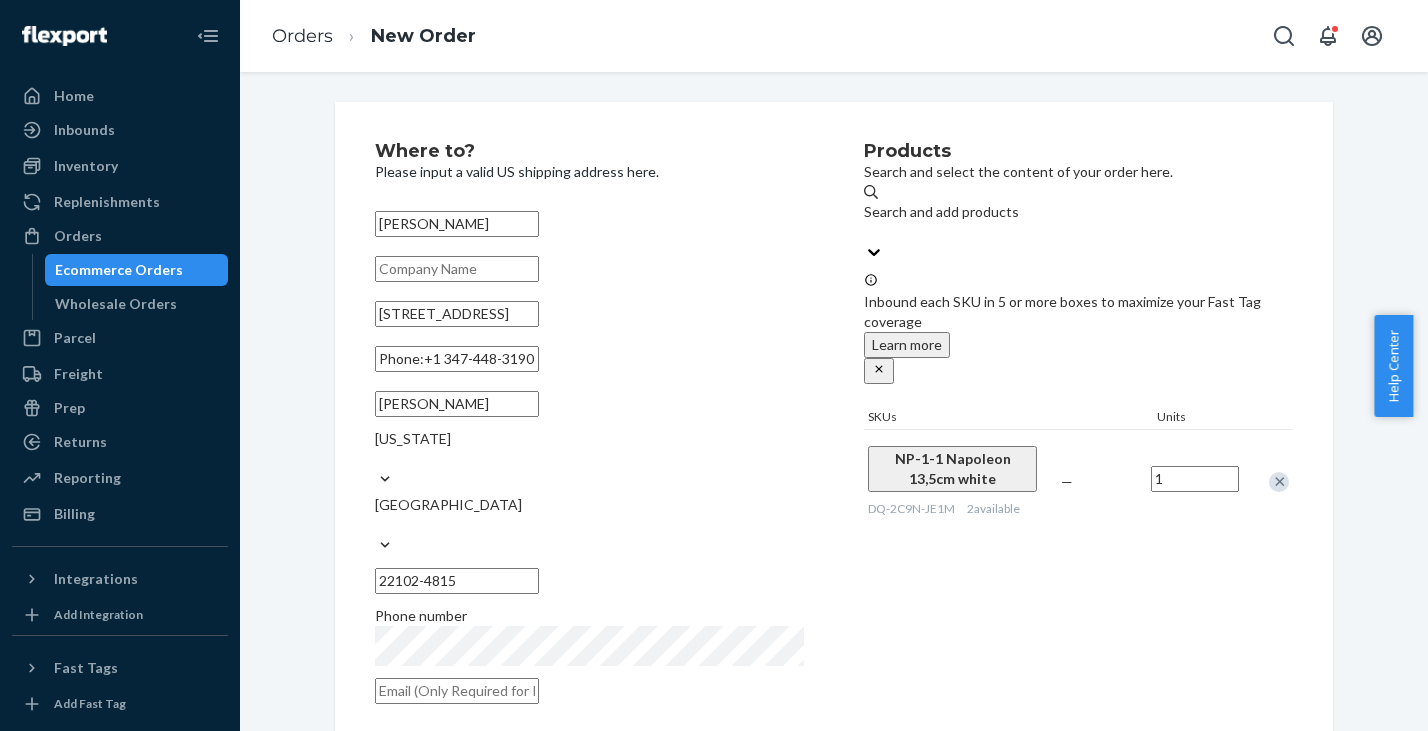 type on "Phone:+1 347-448-3190 ext. 79204" 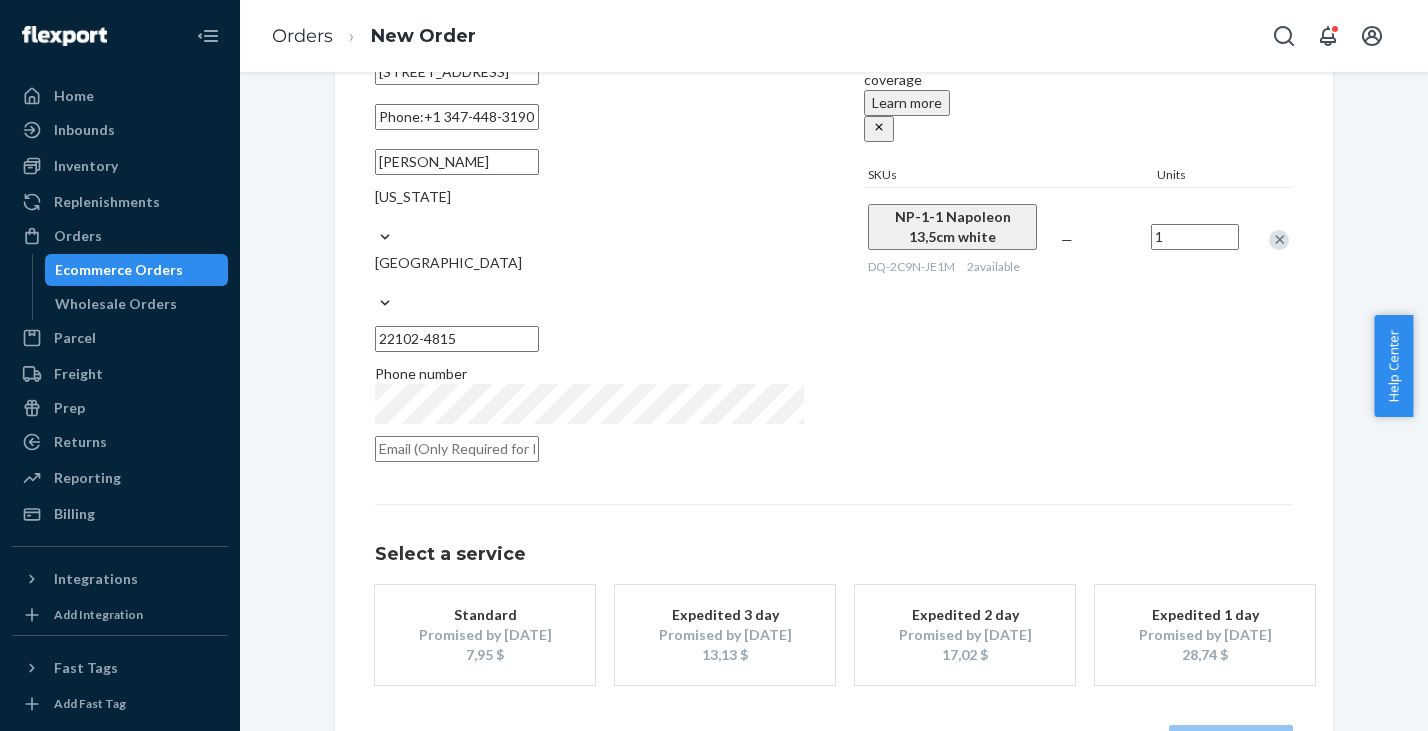 scroll, scrollTop: 272, scrollLeft: 0, axis: vertical 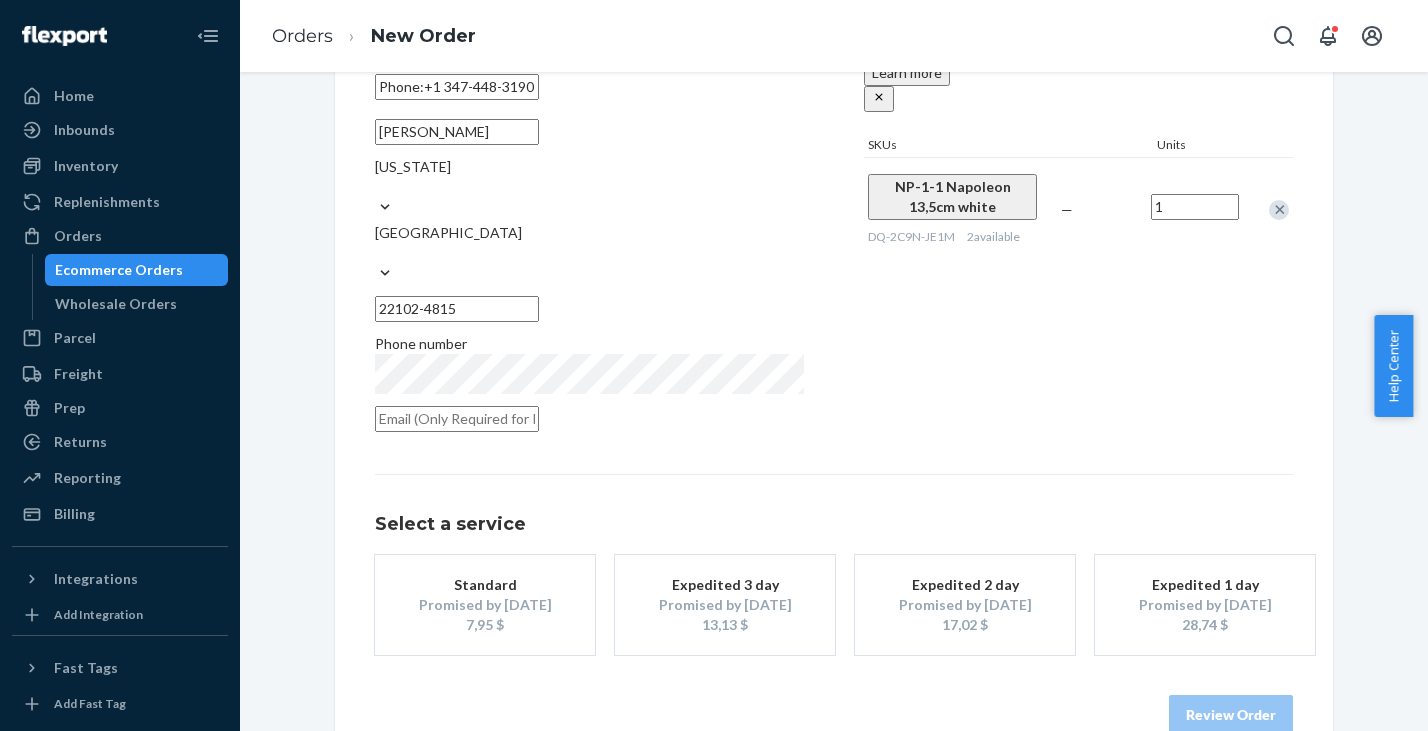 click on "Promised by [DATE]" at bounding box center (485, 605) 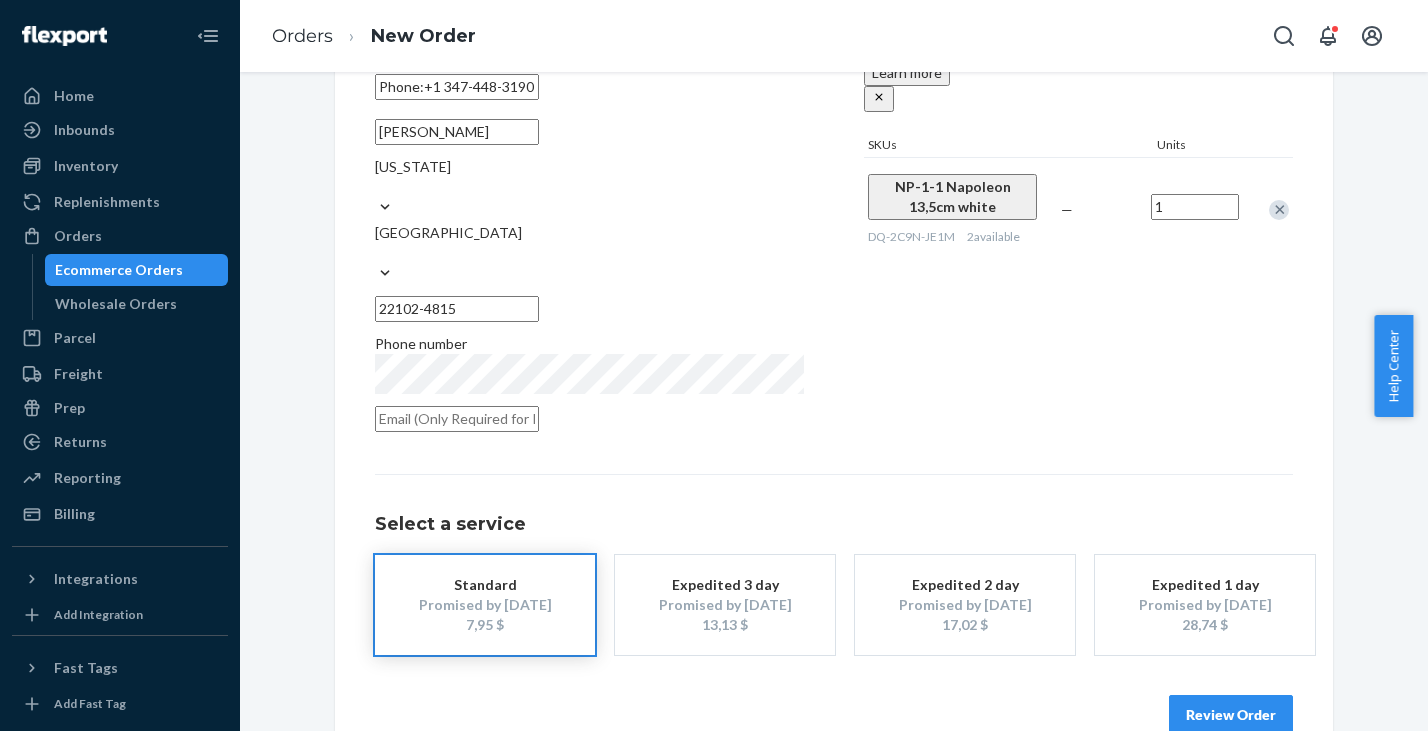 click on "Review Order" at bounding box center [1231, 715] 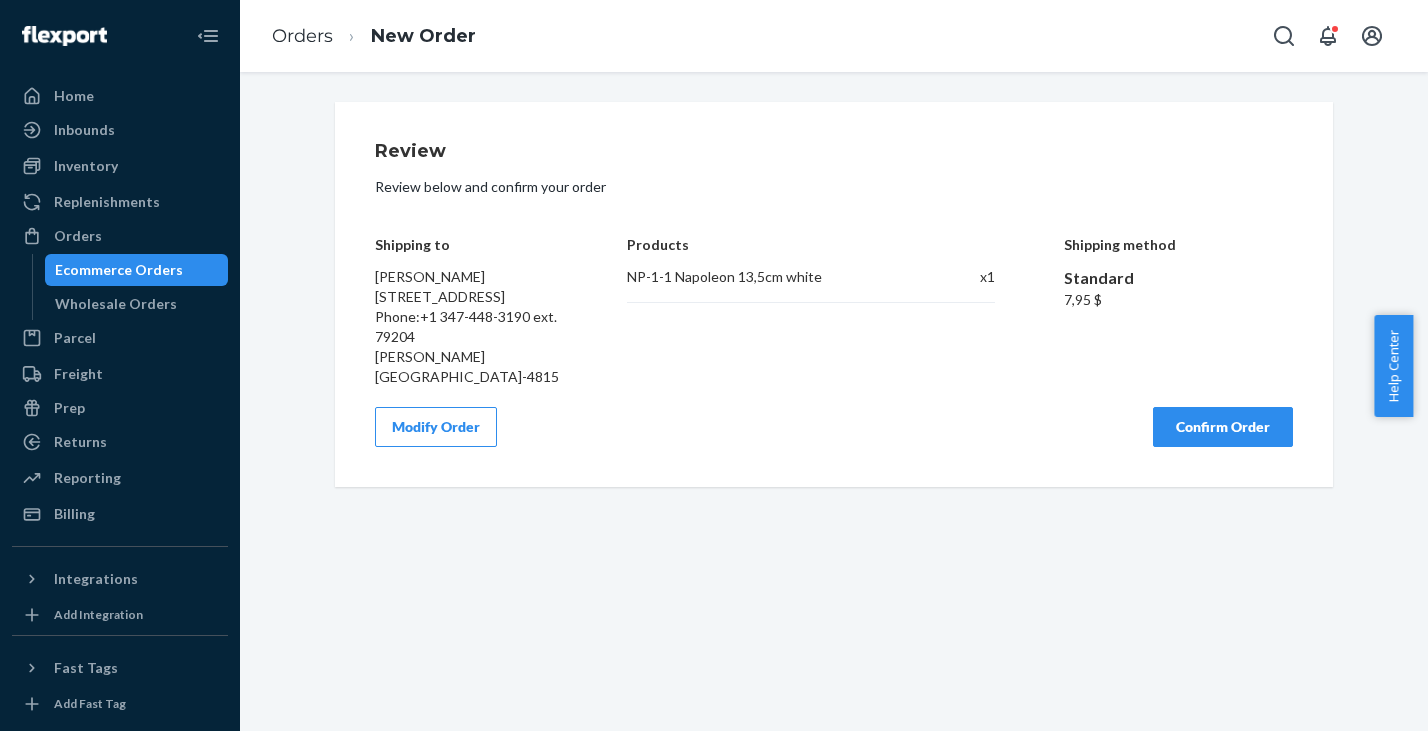 click on "Confirm Order" at bounding box center (1223, 427) 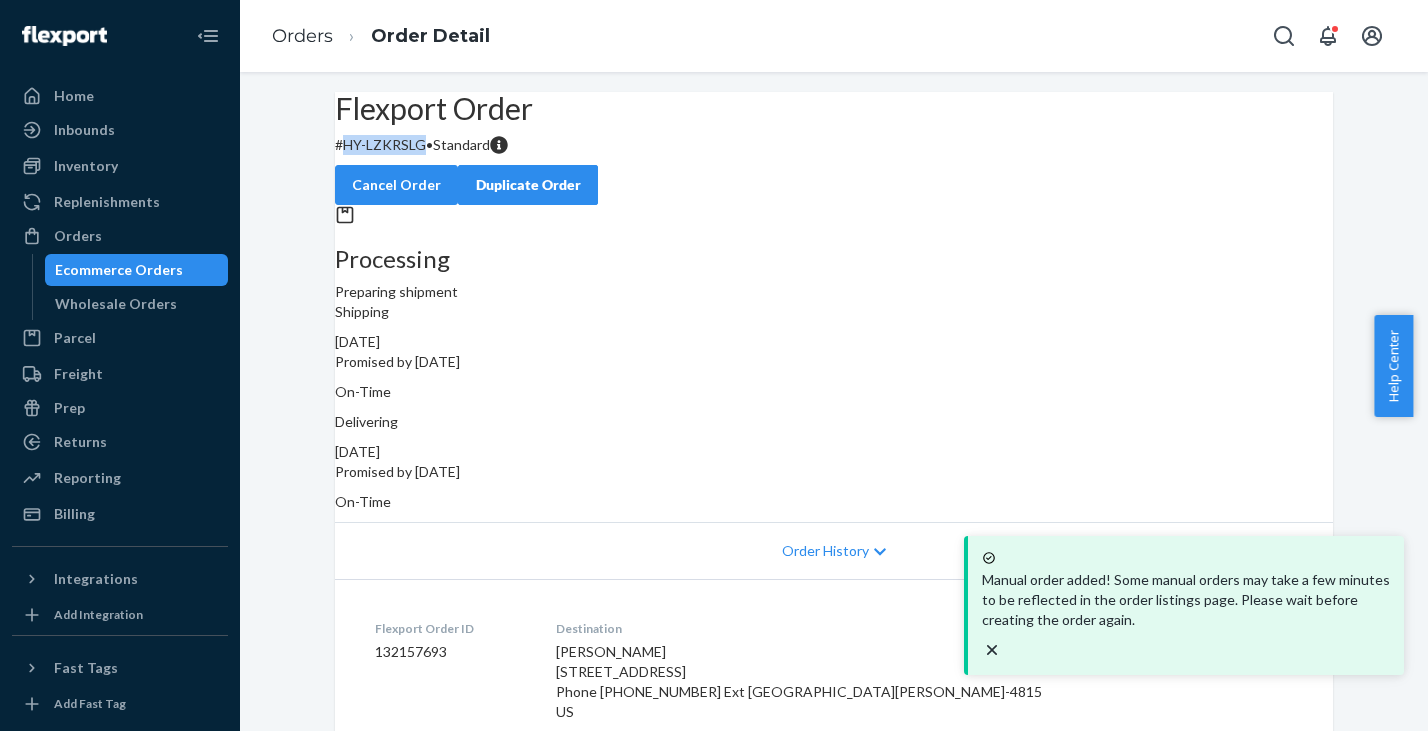 drag, startPoint x: 376, startPoint y: 196, endPoint x: 455, endPoint y: 197, distance: 79.00633 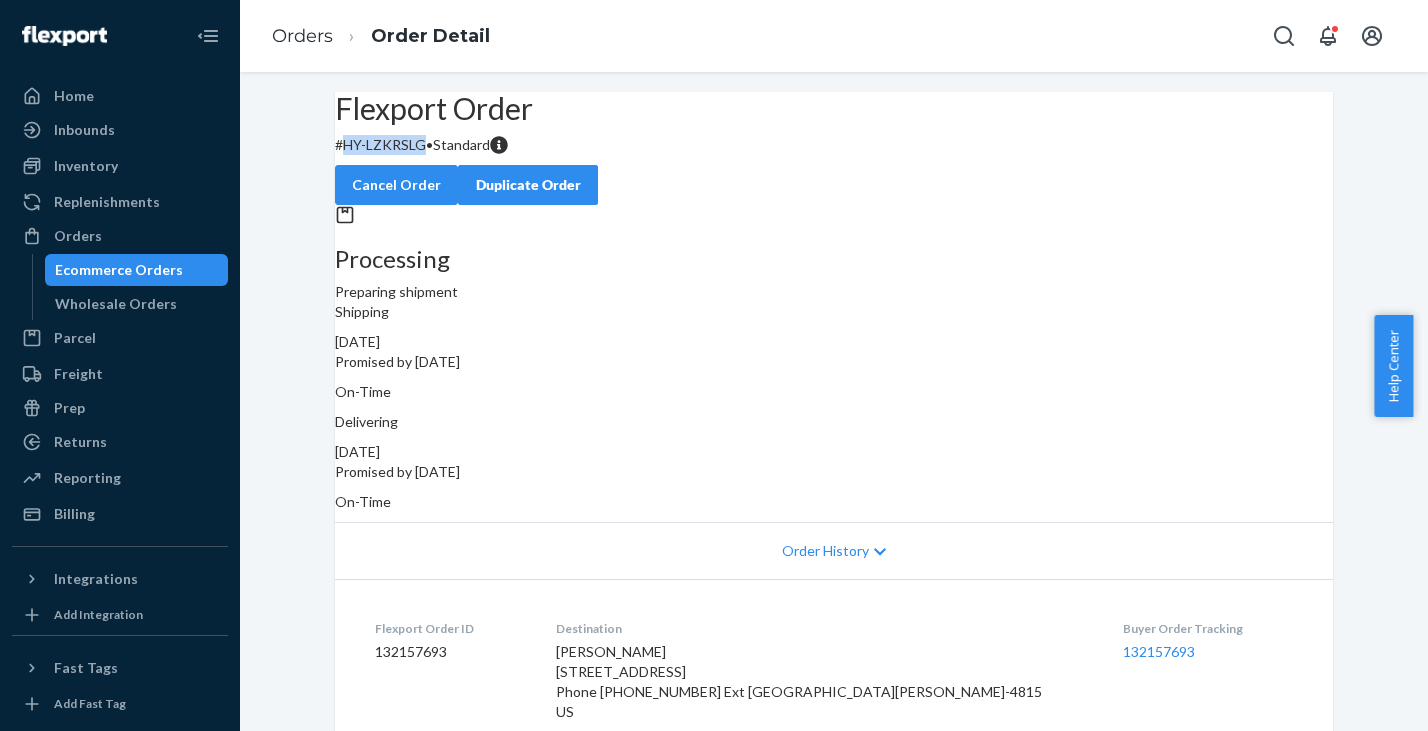 copy on "HY-LZKRSLG" 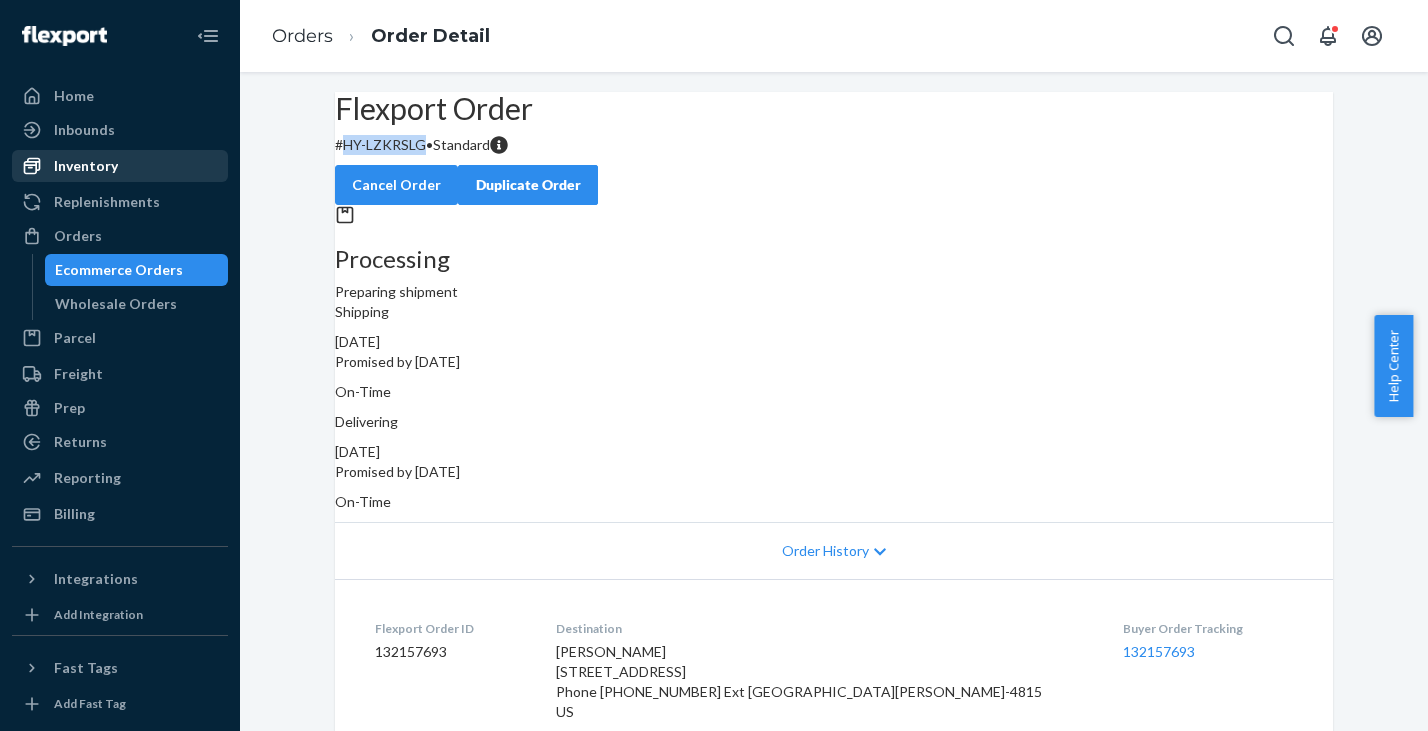 click on "Inventory" at bounding box center [86, 166] 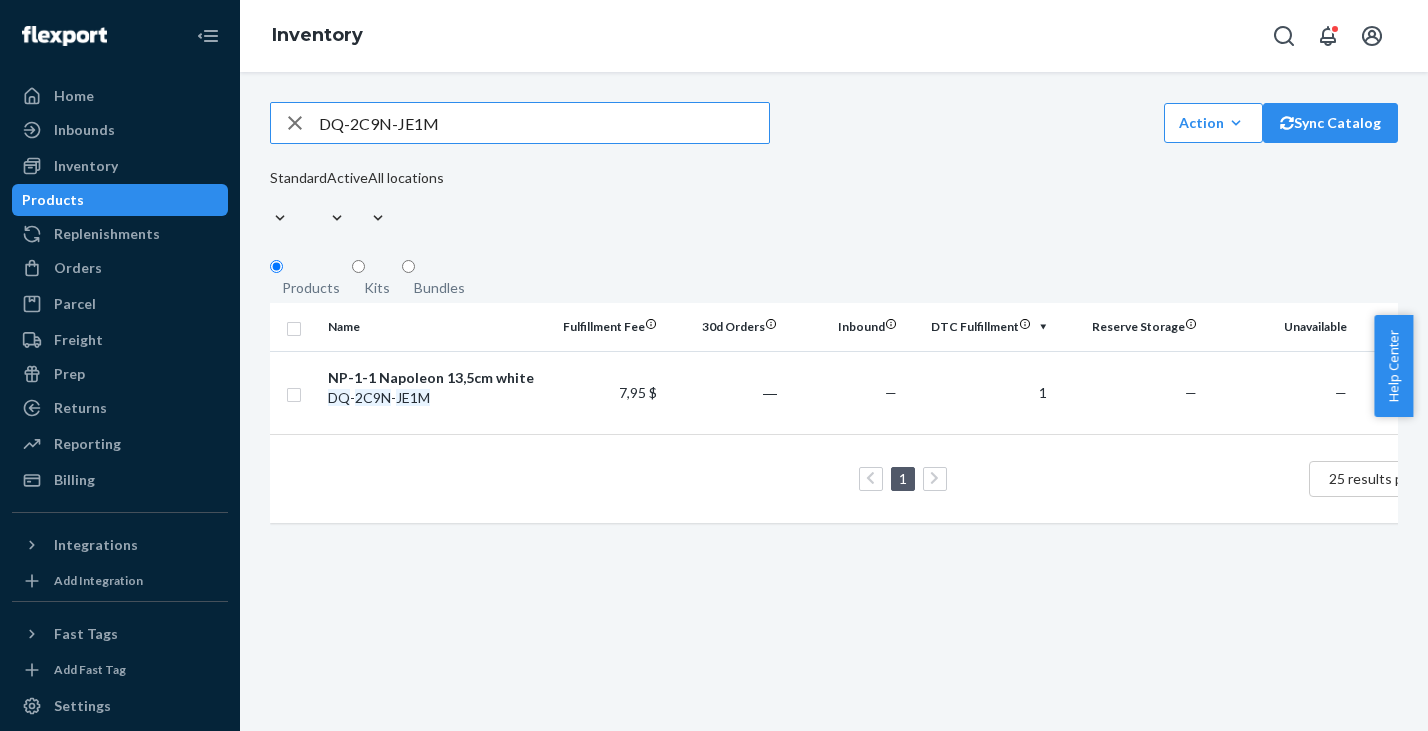 drag, startPoint x: 475, startPoint y: 132, endPoint x: 228, endPoint y: 121, distance: 247.24481 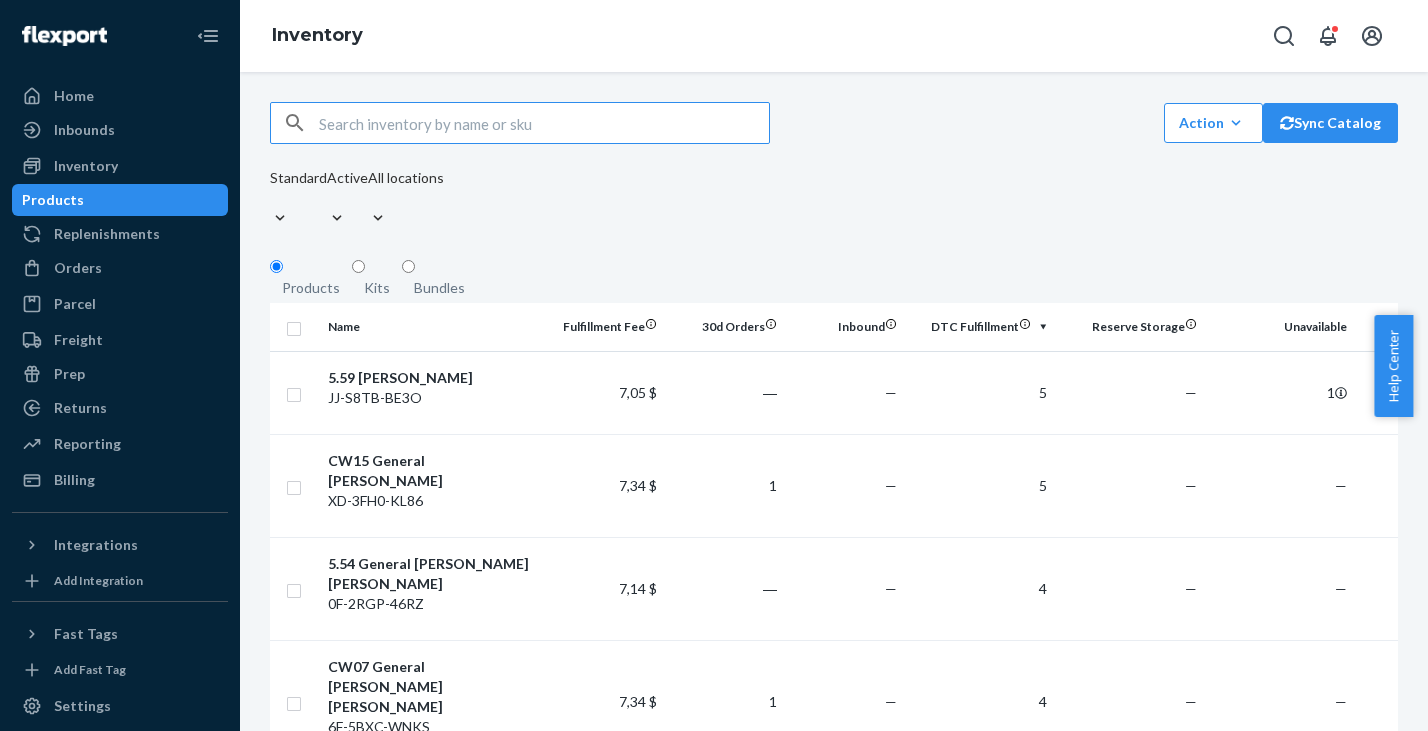 click at bounding box center (544, 123) 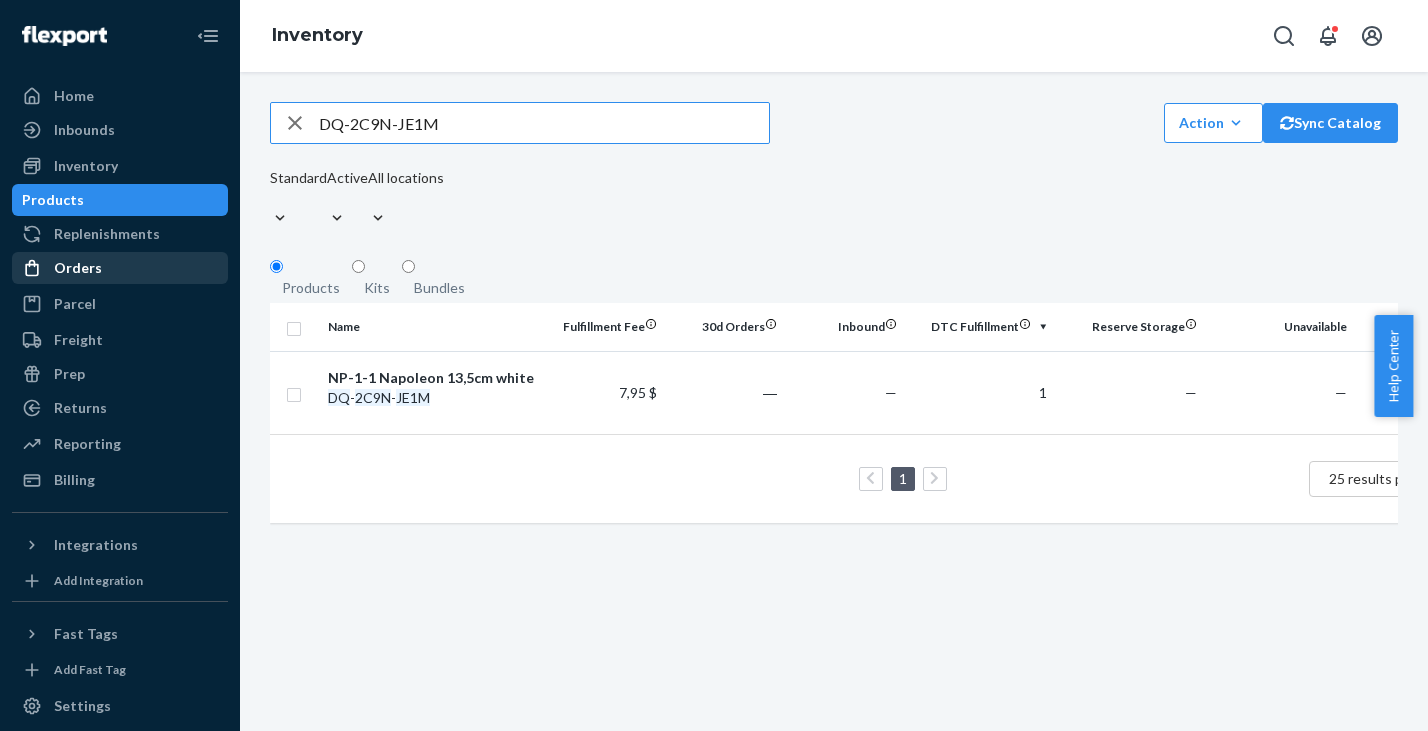 click on "Orders" at bounding box center [78, 268] 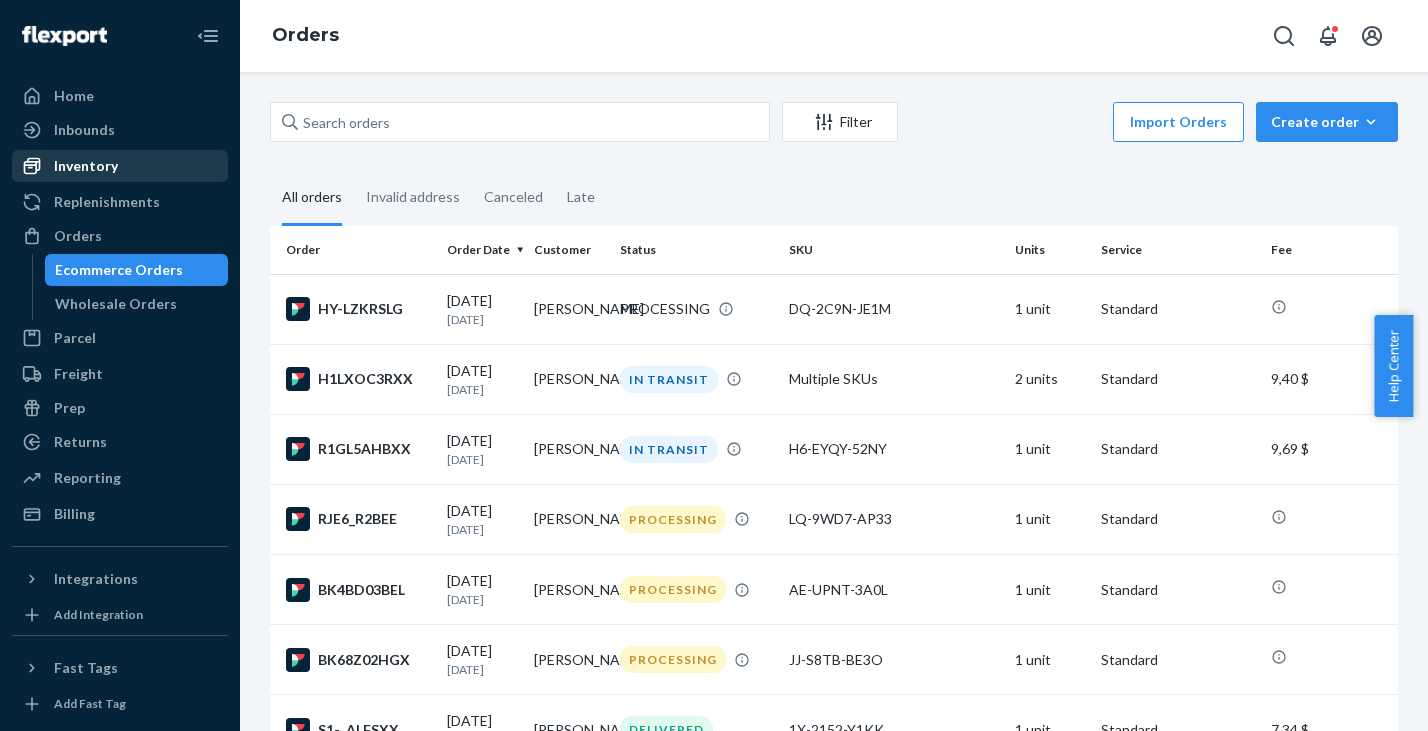 click on "Inventory" at bounding box center (86, 166) 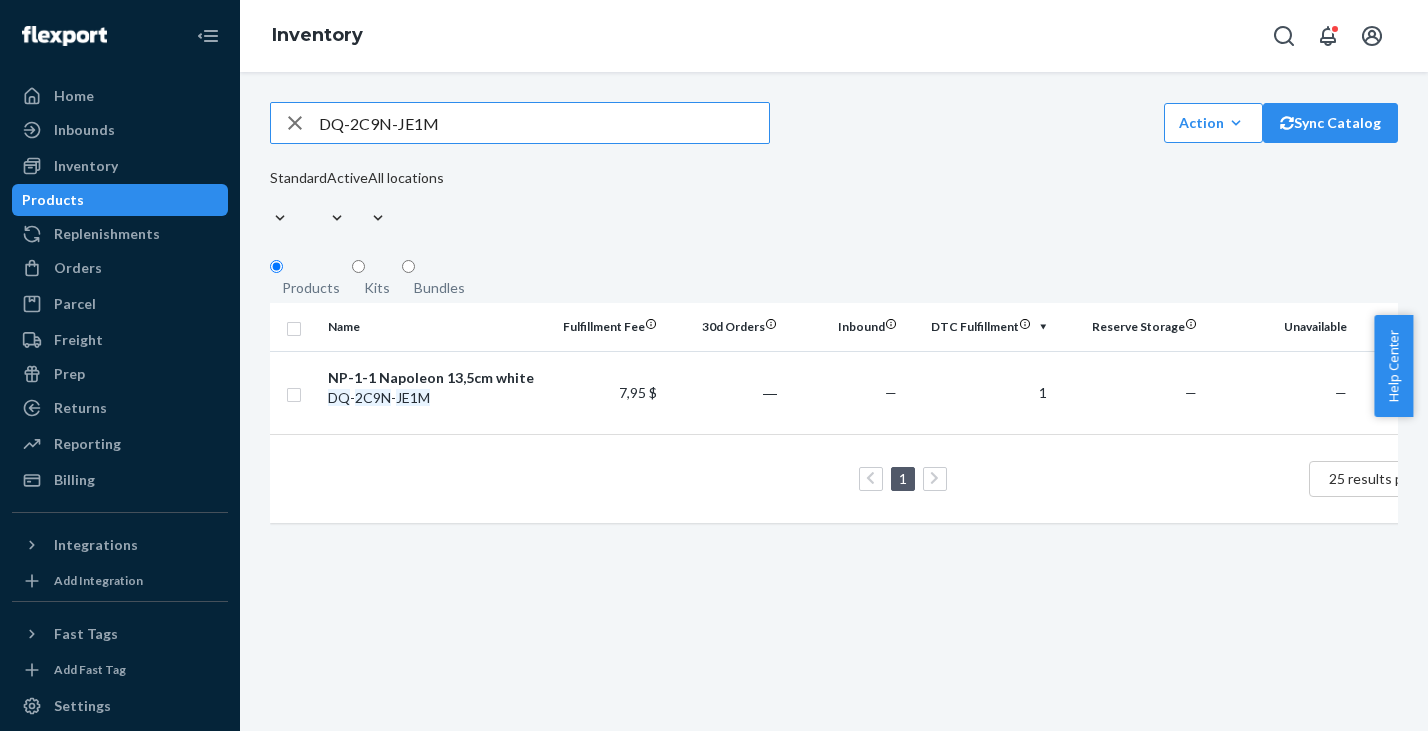 scroll, scrollTop: 0, scrollLeft: 176, axis: horizontal 